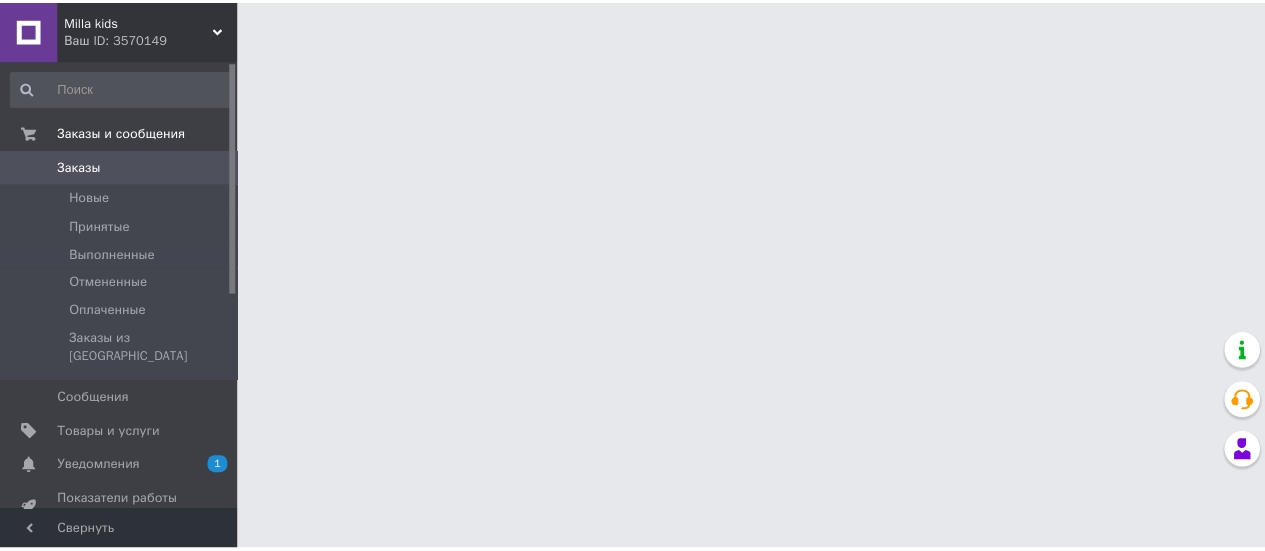 scroll, scrollTop: 0, scrollLeft: 0, axis: both 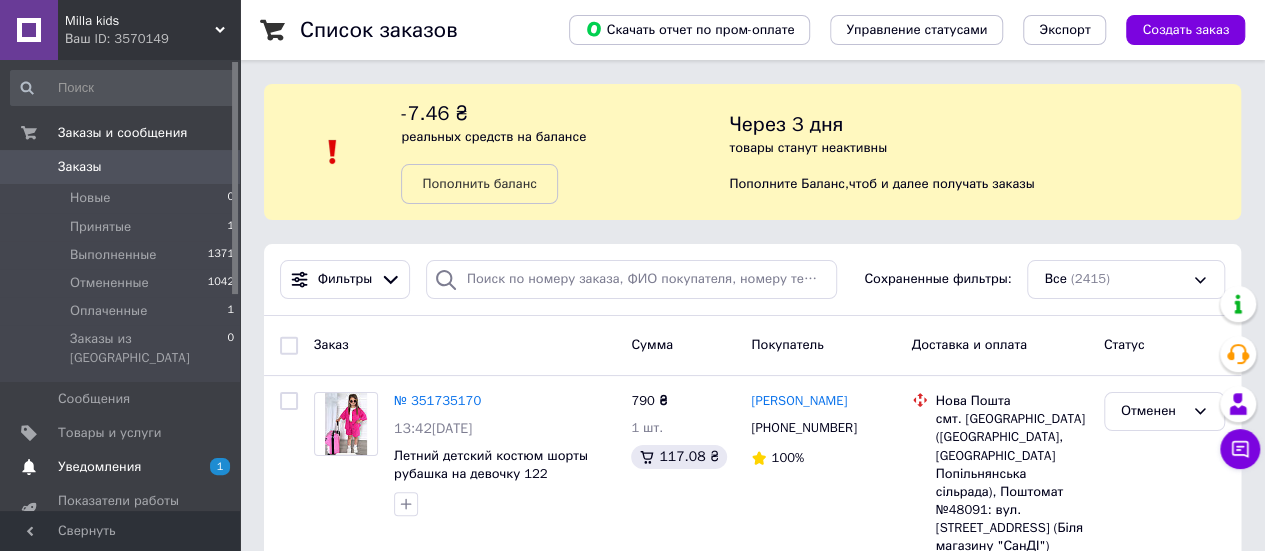click on "Уведомления" at bounding box center (99, 467) 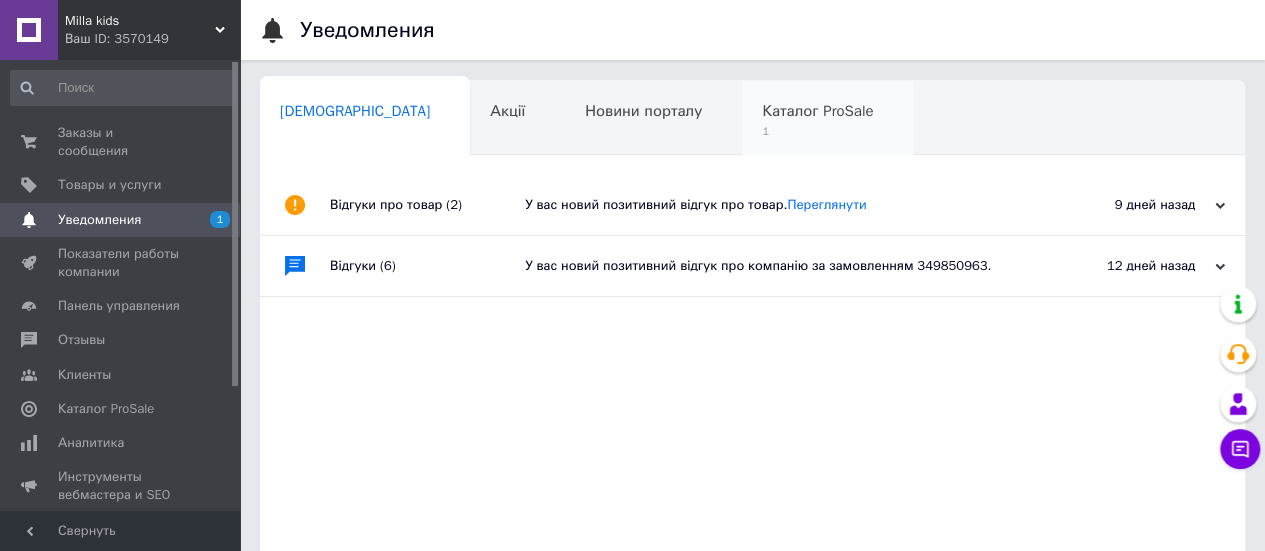 click on "Каталог ProSale" at bounding box center [817, 111] 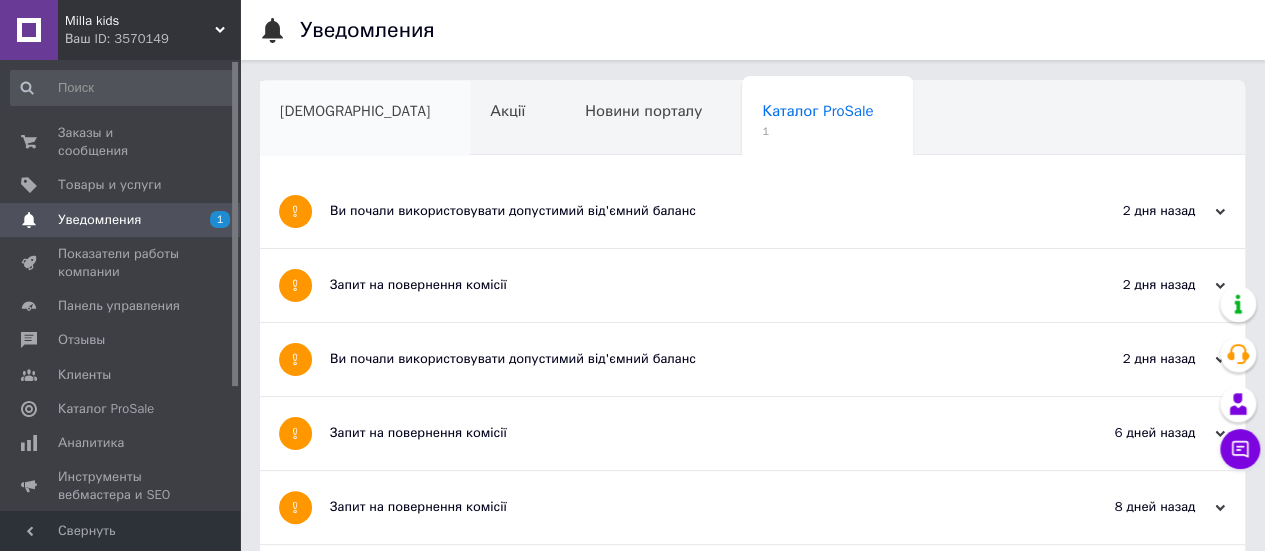 click on "[DEMOGRAPHIC_DATA]" at bounding box center [355, 111] 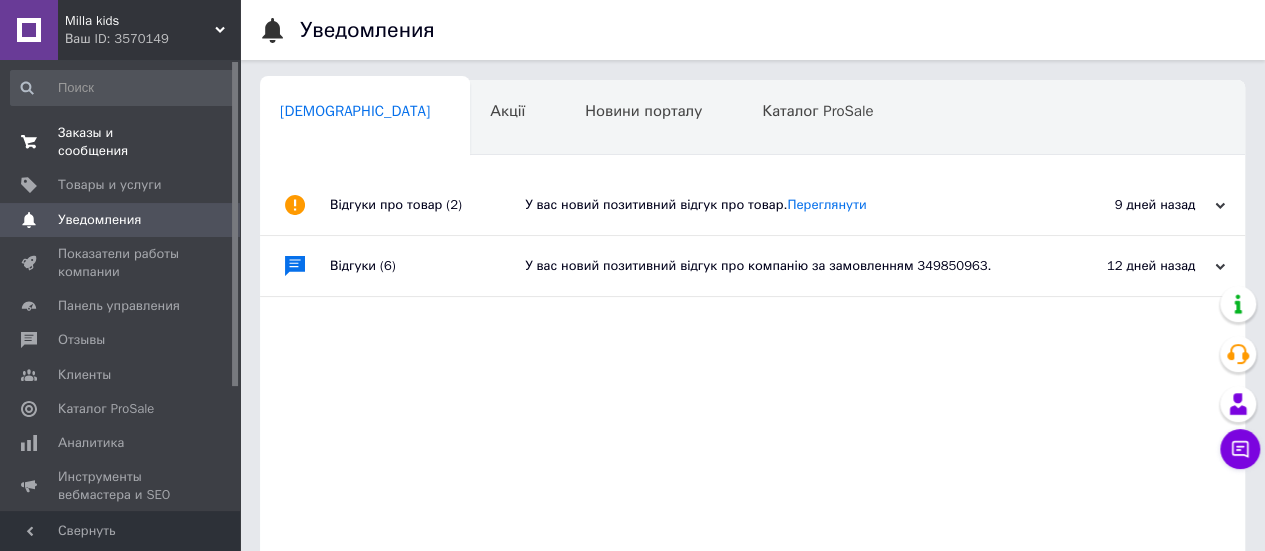 click on "Заказы и сообщения" at bounding box center (121, 142) 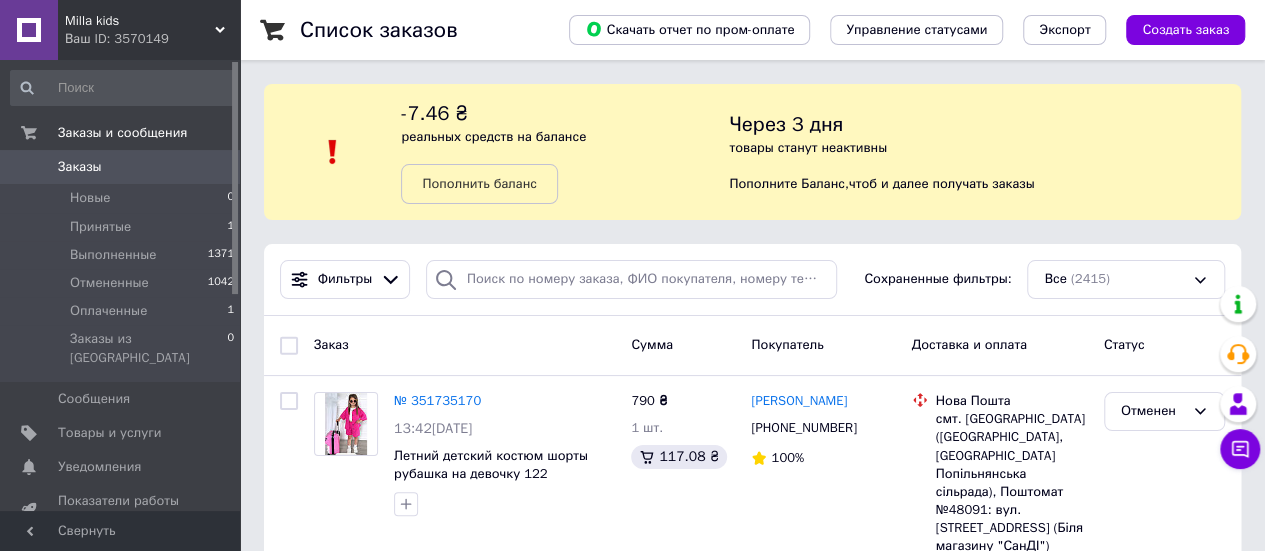 click on "Список заказов   Скачать отчет по пром-оплате Управление статусами Экспорт Создать заказ -7.46 ₴ реальных средств на балансе Пополнить баланс Через 3 дня товары станут неактивны Пополните Баланс ,  чтоб и далее получать заказы Фильтры Сохраненные фильтры: Все (2415) Заказ Сумма Покупатель Доставка и оплата Статус № 351735170 13:42[DATE] Летний детский костюм шорты рубашка на девочку 122 790 ₴ 1 шт. 117.08 ₴ [PERSON_NAME] [PHONE_NUMBER] 100% Нова Пошта Наложенный платеж Отменен № 351418811 15:13[DATE] Летний детский костюм шорты рубашка на девочку 134 790 ₴ 1 шт. 117.08 ₴ [PERSON_NAME] 1" at bounding box center (752, 2258) 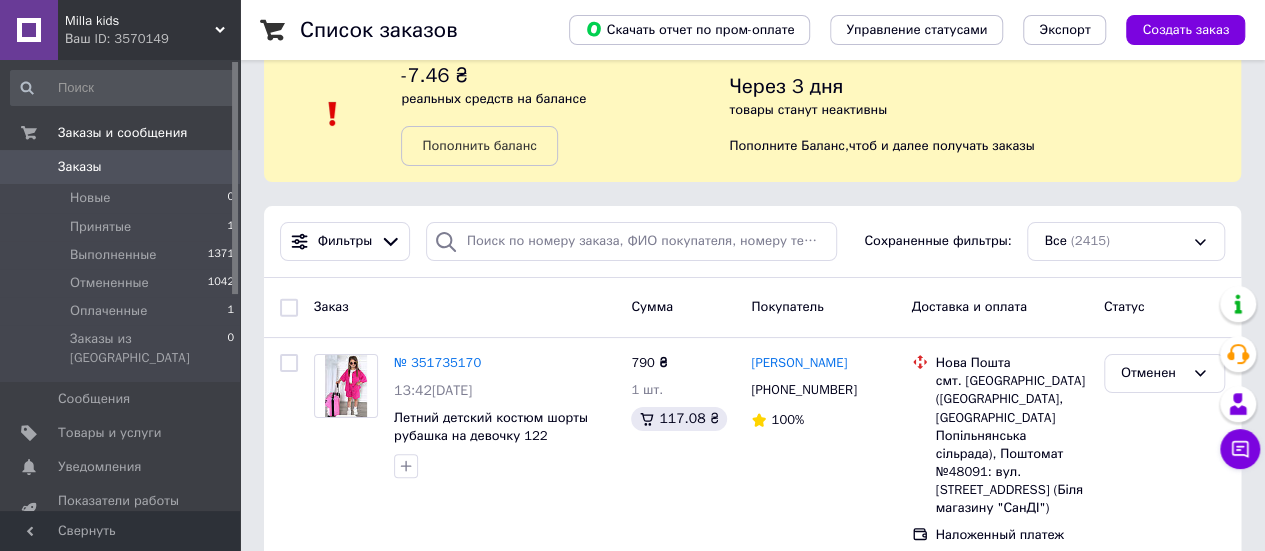 scroll, scrollTop: 40, scrollLeft: 0, axis: vertical 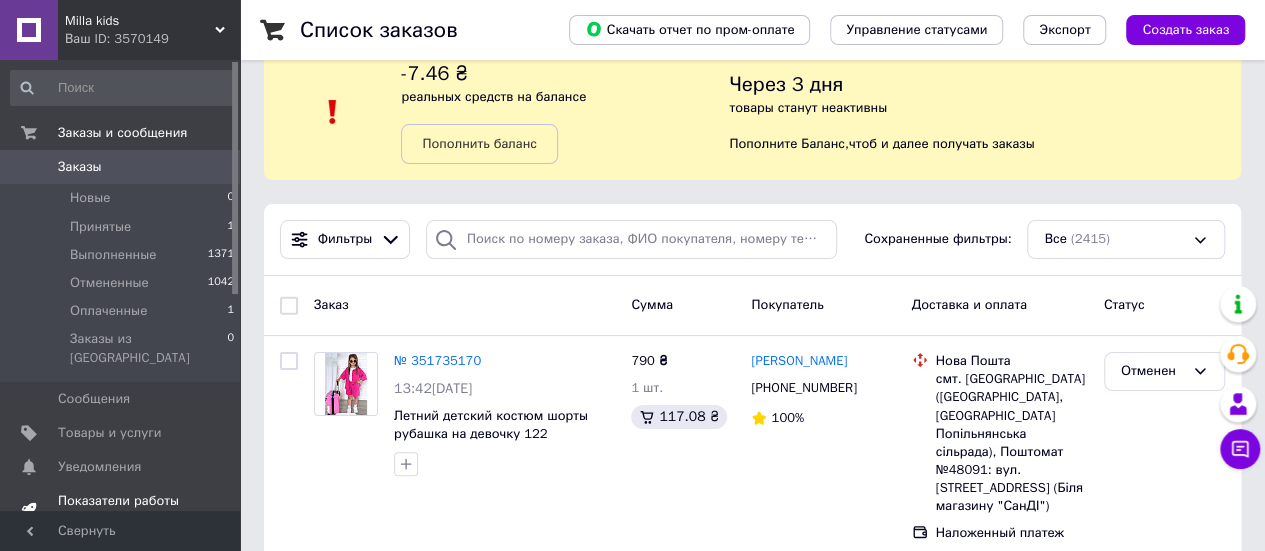 click on "Показатели работы компании" at bounding box center (121, 510) 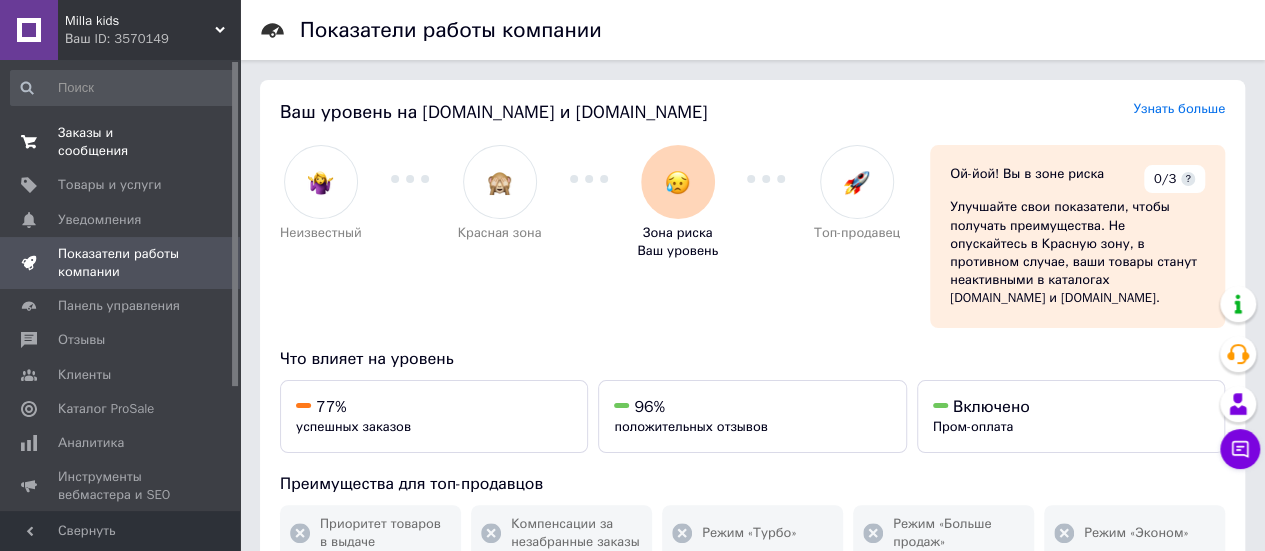 click on "Заказы и сообщения" at bounding box center (121, 142) 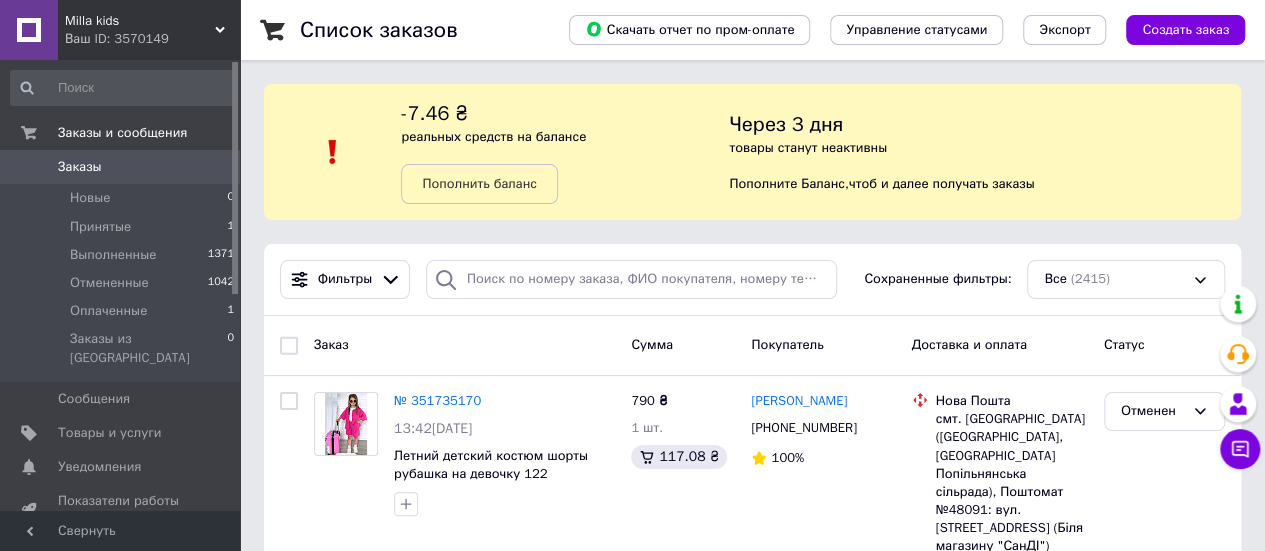 click on "Список заказов   Скачать отчет по пром-оплате Управление статусами Экспорт Создать заказ -7.46 ₴ реальных средств на балансе Пополнить баланс Через 3 дня товары станут неактивны Пополните Баланс ,  чтоб и далее получать заказы Фильтры Сохраненные фильтры: Все (2415) Заказ Сумма Покупатель Доставка и оплата Статус № 351735170 13:42[DATE] Летний детский костюм шорты рубашка на девочку 122 790 ₴ 1 шт. 117.08 ₴ [PERSON_NAME] [PHONE_NUMBER] 100% Нова Пошта Наложенный платеж Отменен № 351418811 15:13[DATE] Летний детский костюм шорты рубашка на девочку 134 790 ₴ 1 шт. 117.08 ₴ [PERSON_NAME] 1" at bounding box center [752, 2258] 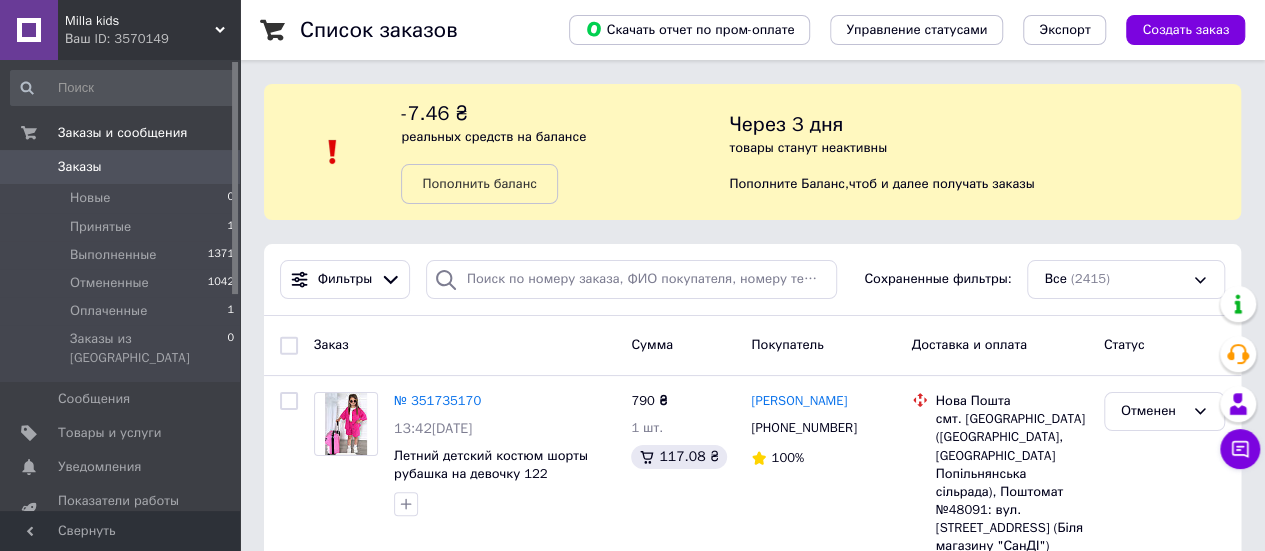 click on "Список заказов   Скачать отчет по пром-оплате Управление статусами Экспорт Создать заказ -7.46 ₴ реальных средств на балансе Пополнить баланс Через 3 дня товары станут неактивны Пополните Баланс ,  чтоб и далее получать заказы Фильтры Сохраненные фильтры: Все (2415) Заказ Сумма Покупатель Доставка и оплата Статус № 351735170 13:42[DATE] Летний детский костюм шорты рубашка на девочку 122 790 ₴ 1 шт. 117.08 ₴ [PERSON_NAME] [PHONE_NUMBER] 100% Нова Пошта Наложенный платеж Отменен № 351418811 15:13[DATE] Летний детский костюм шорты рубашка на девочку 134 790 ₴ 1 шт. 117.08 ₴ [PERSON_NAME] 1" at bounding box center (752, 2258) 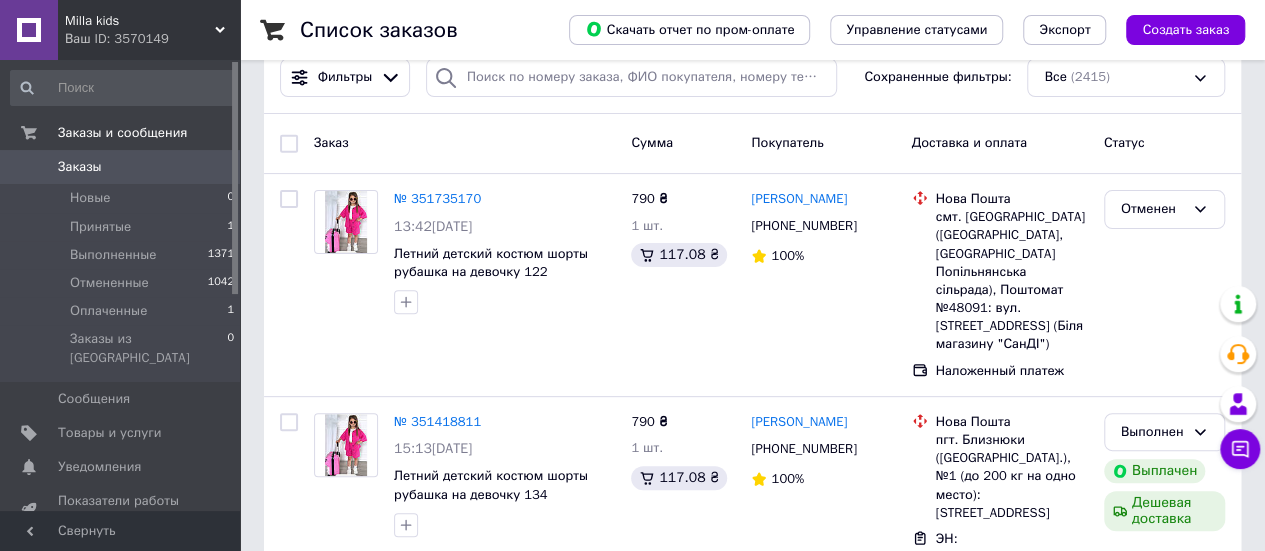scroll, scrollTop: 200, scrollLeft: 0, axis: vertical 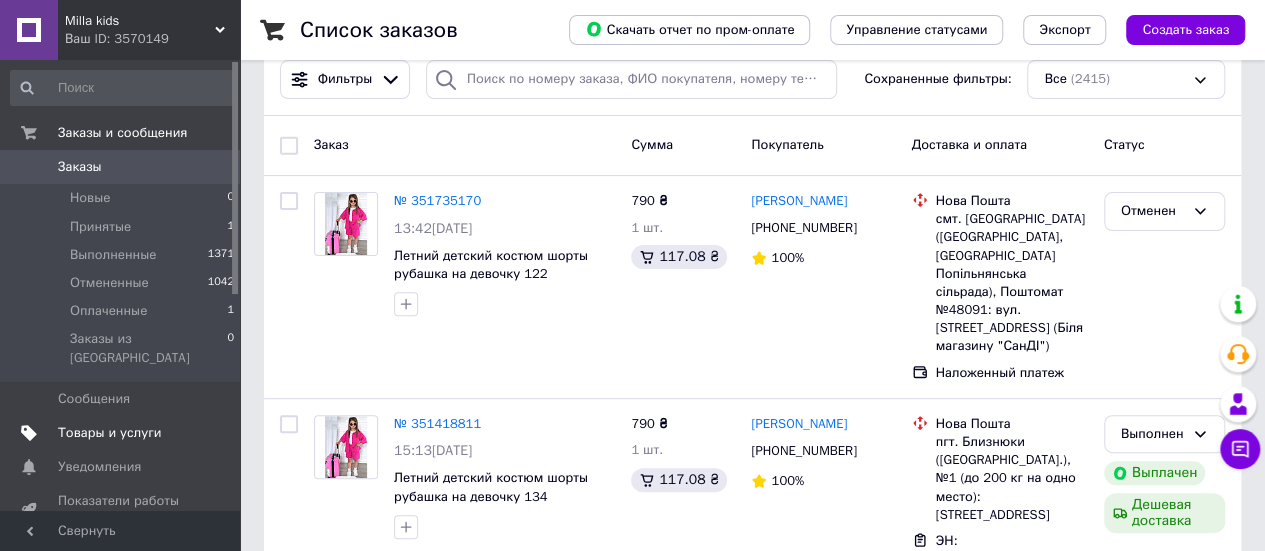 click on "Товары и услуги" at bounding box center (110, 433) 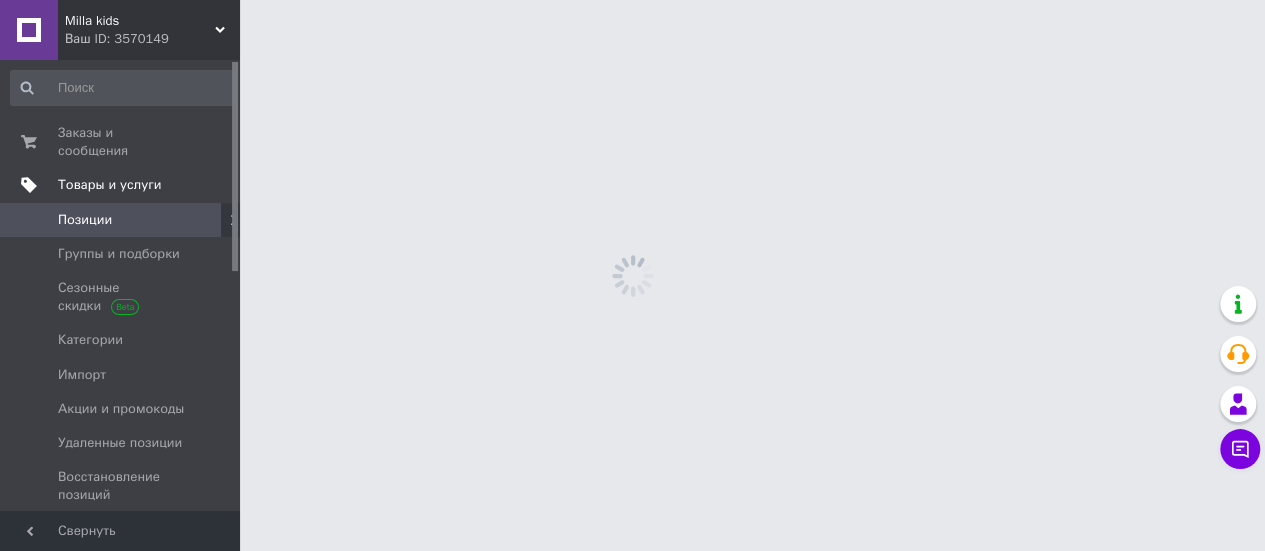 scroll, scrollTop: 0, scrollLeft: 0, axis: both 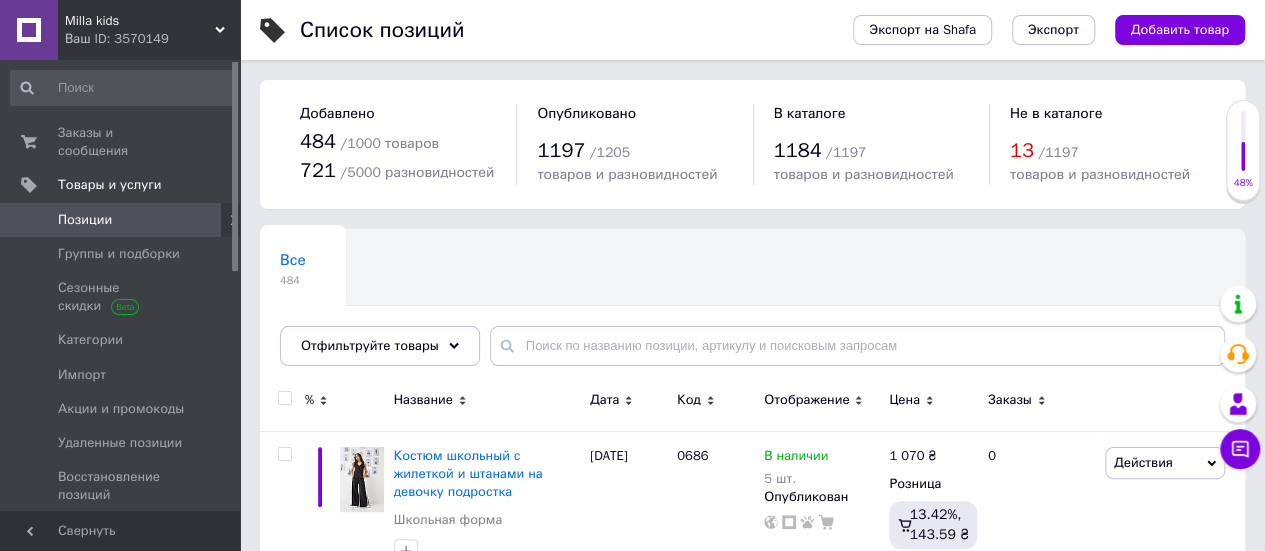 click on "Все 484 Ok Отфильтровано...  Сохранить" at bounding box center (752, 307) 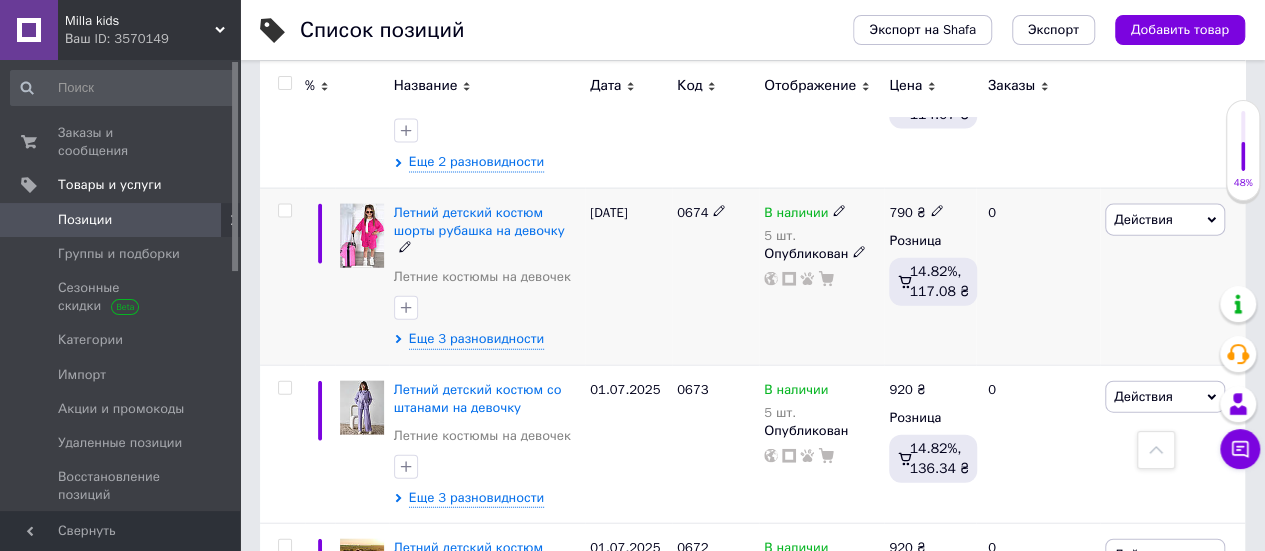 scroll, scrollTop: 2120, scrollLeft: 0, axis: vertical 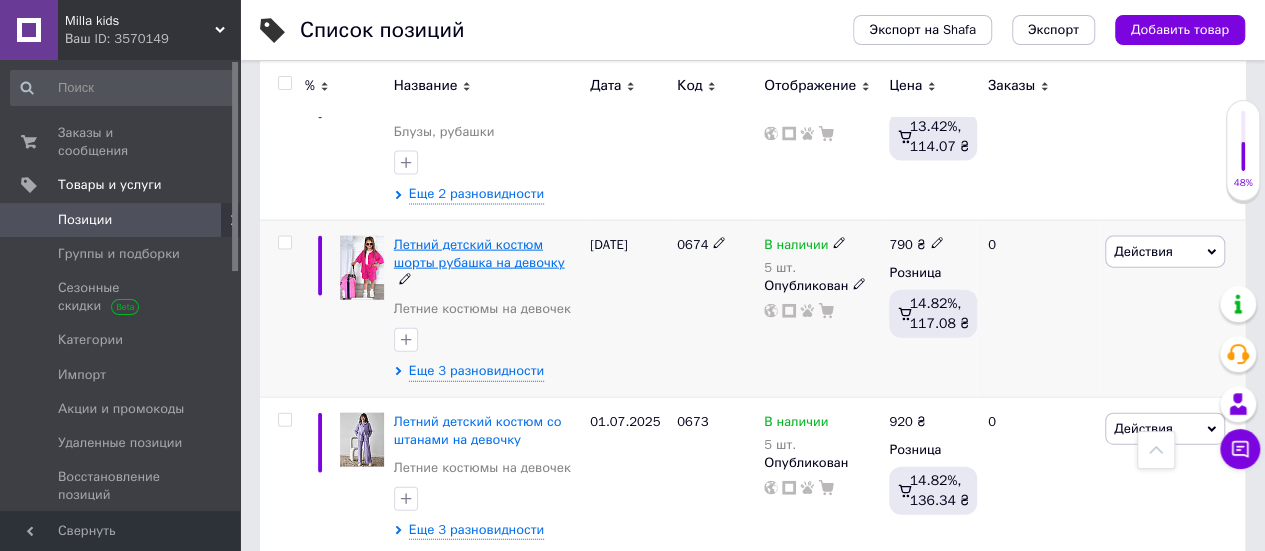 click on "Летний детский костюм шорты рубашка на девочку" at bounding box center (479, 253) 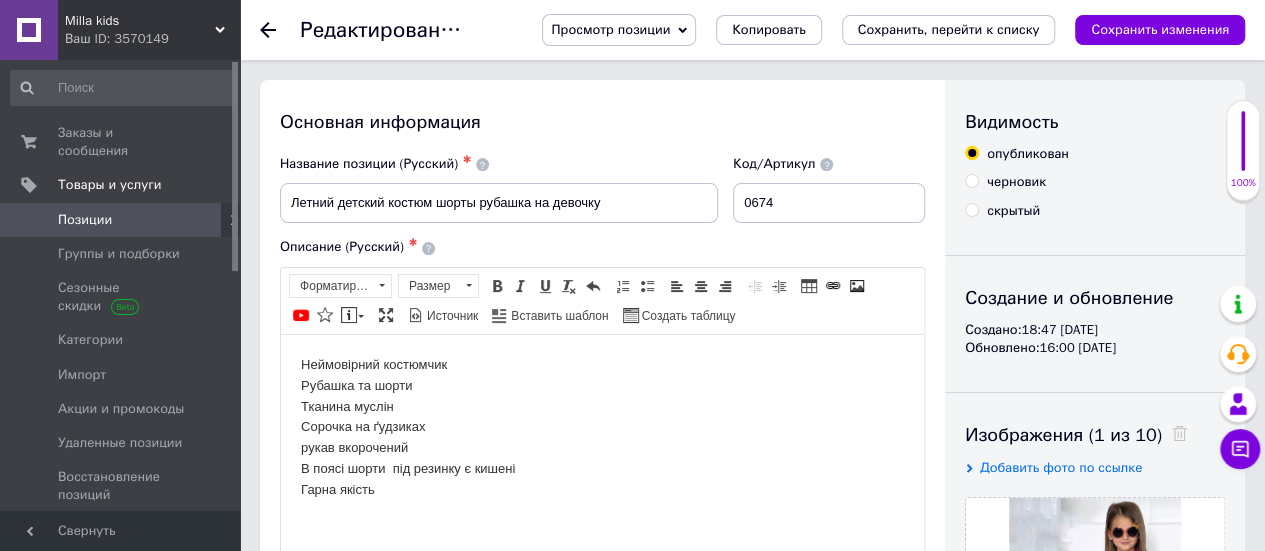 scroll, scrollTop: 0, scrollLeft: 0, axis: both 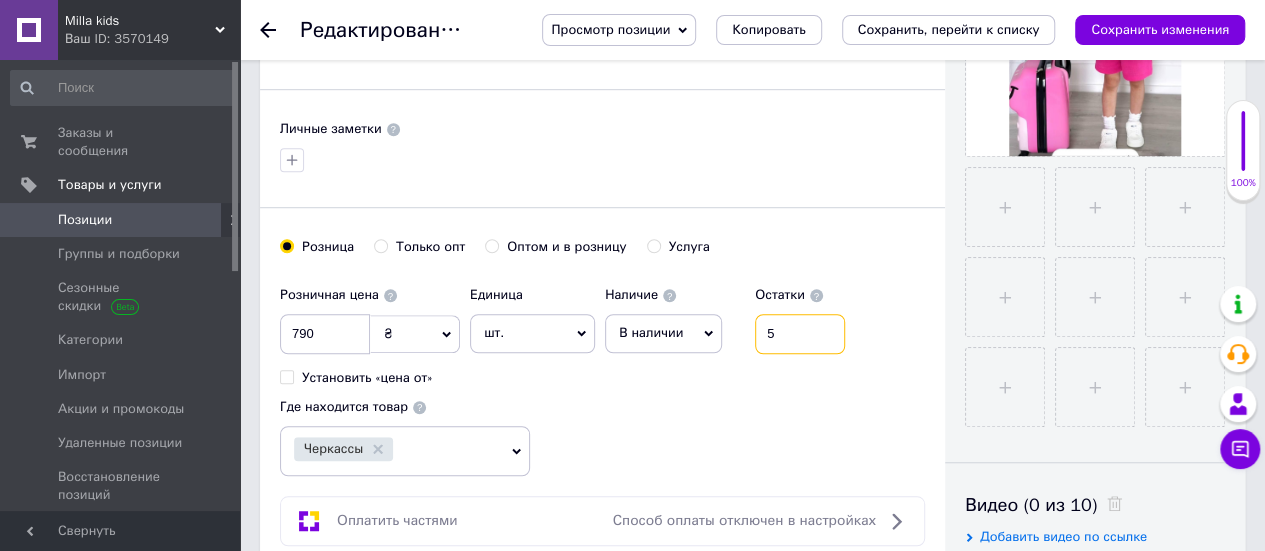 click on "5" at bounding box center (800, 334) 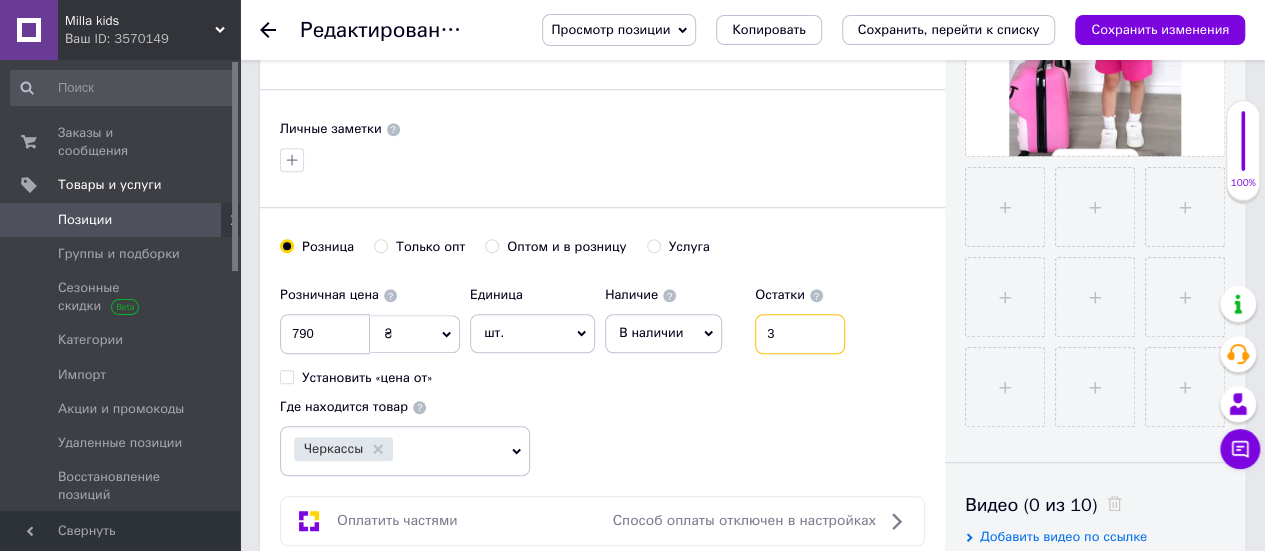 type on "3" 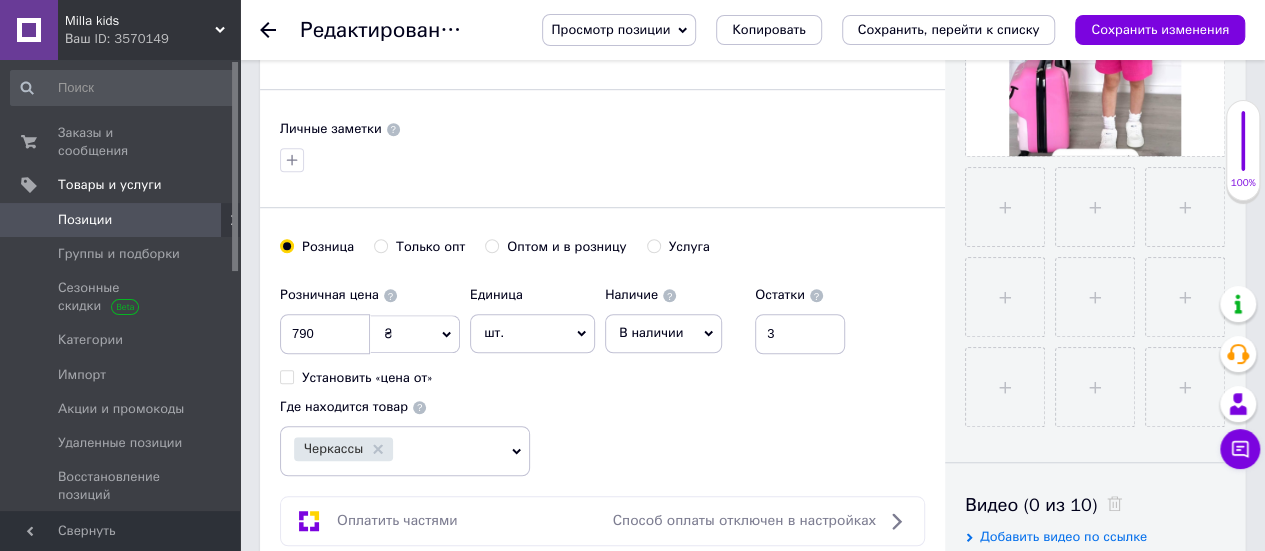 click on "Розничная цена 790 ₴ $ € CHF £ ¥ PLN ₸ MDL HUF KGS CN¥ TRY ₩ lei Установить «цена от» Единица шт. Популярное комплект упаковка кв.м пара м кг пог.м услуга т а автоцистерна ампула б баллон банка блистер бобина бочка бут бухта в ватт ведро выезд г г га гигакалория год гр/кв.м д дал два месяца день доза е еврокуб ед. к кВт канистра карат кв.дм кв.м кв.см кв.фут квартал кг кг/кв.м км колесо комплект коробка куб.дм куб.м л л лист м м мВт месяц мешок минута мл мм моток н набор неделя номер о объект п паллетоместо пара партия пач пог.м полгода посевная единица птицеместо р рейс рулон с т" at bounding box center (602, 376) 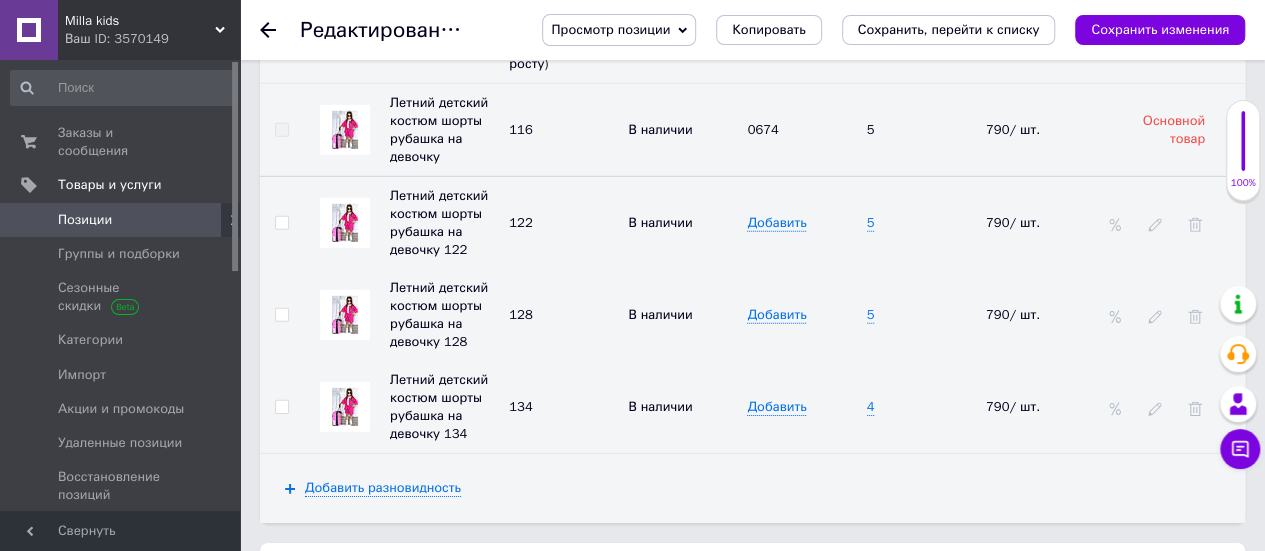 scroll, scrollTop: 2960, scrollLeft: 0, axis: vertical 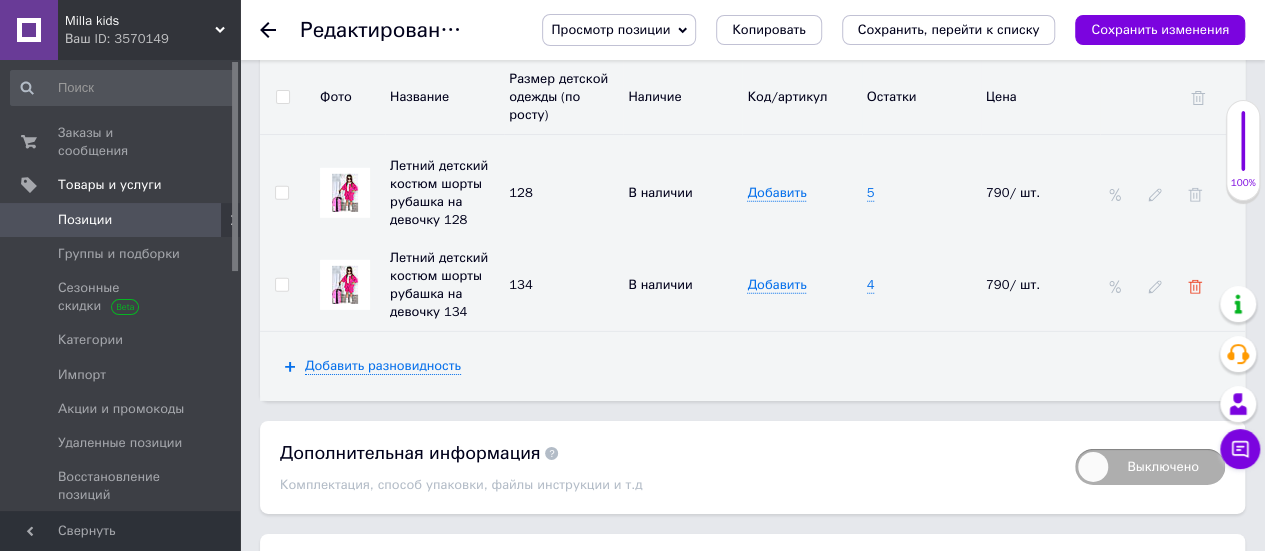 click 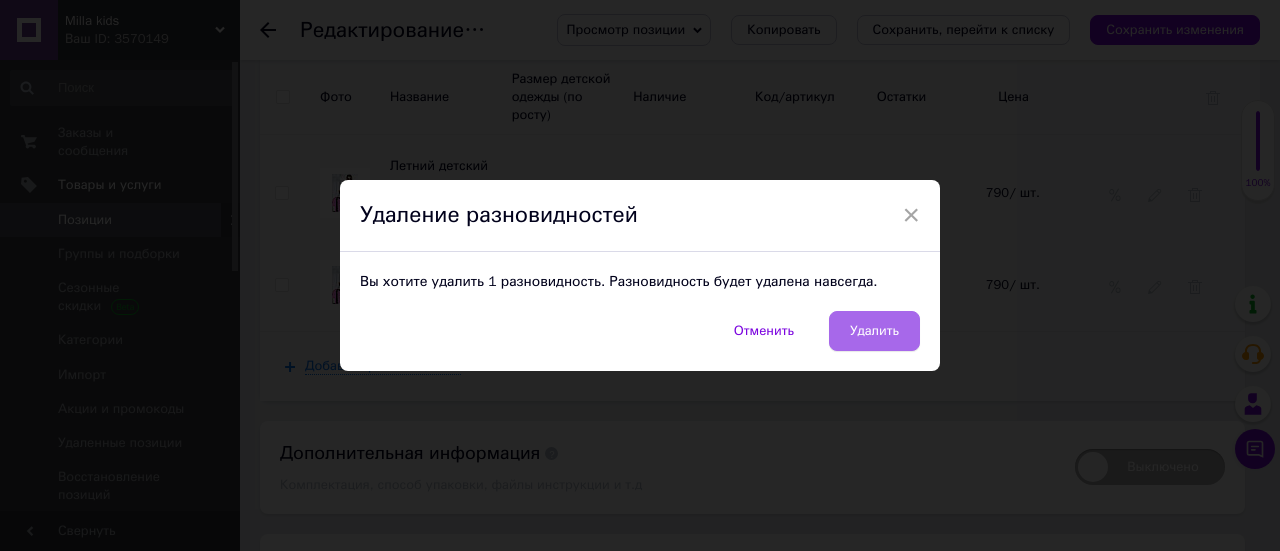 click on "Удалить" at bounding box center [874, 331] 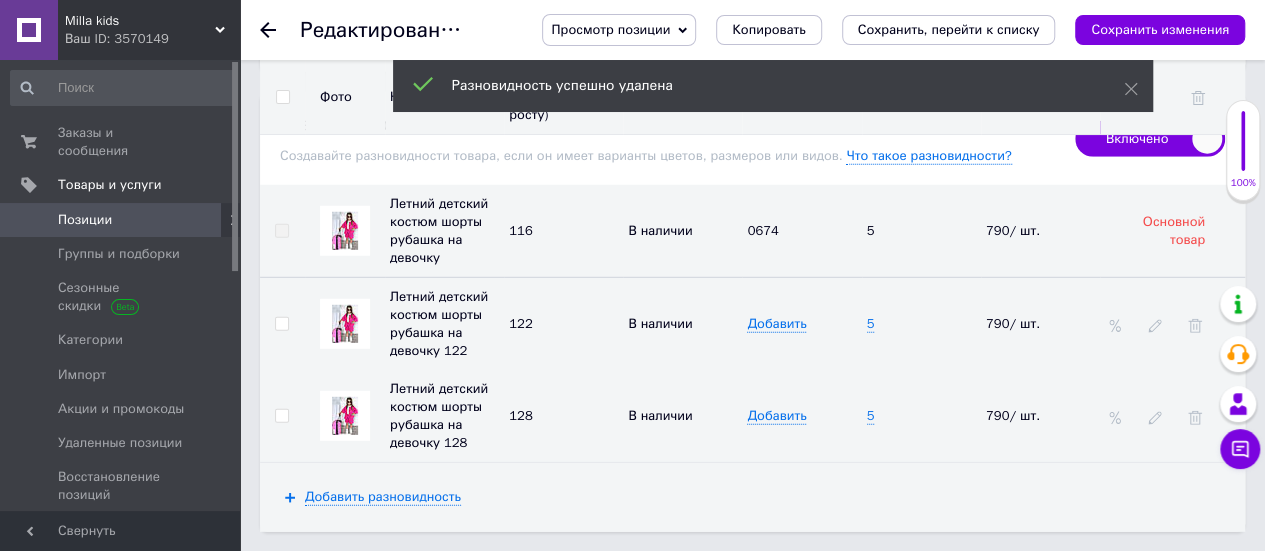 scroll, scrollTop: 2720, scrollLeft: 0, axis: vertical 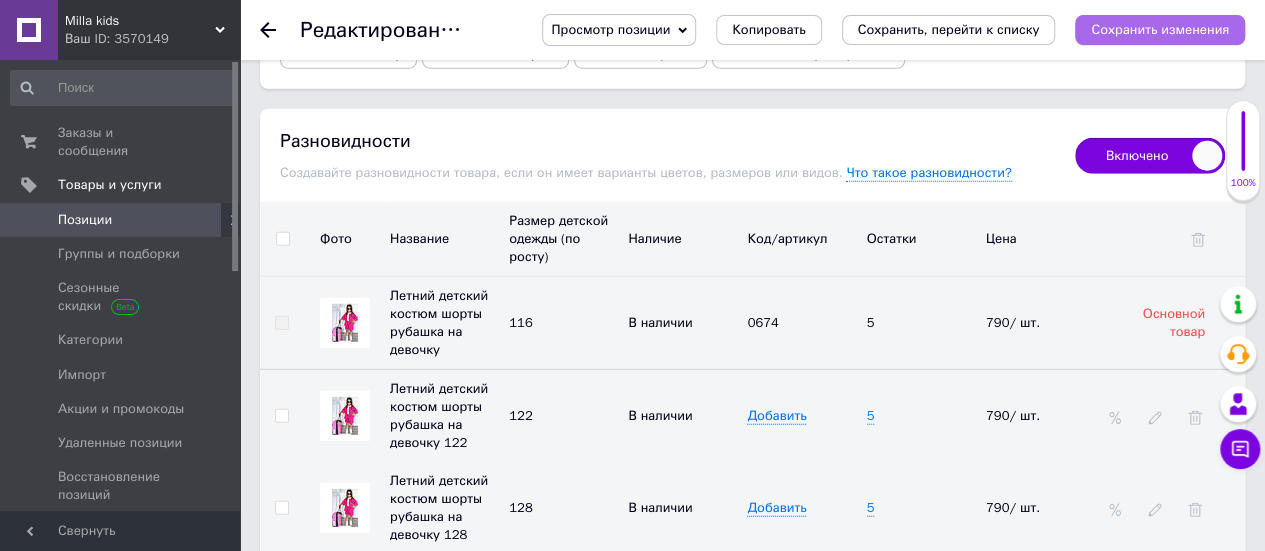 click on "Сохранить изменения" at bounding box center [1160, 29] 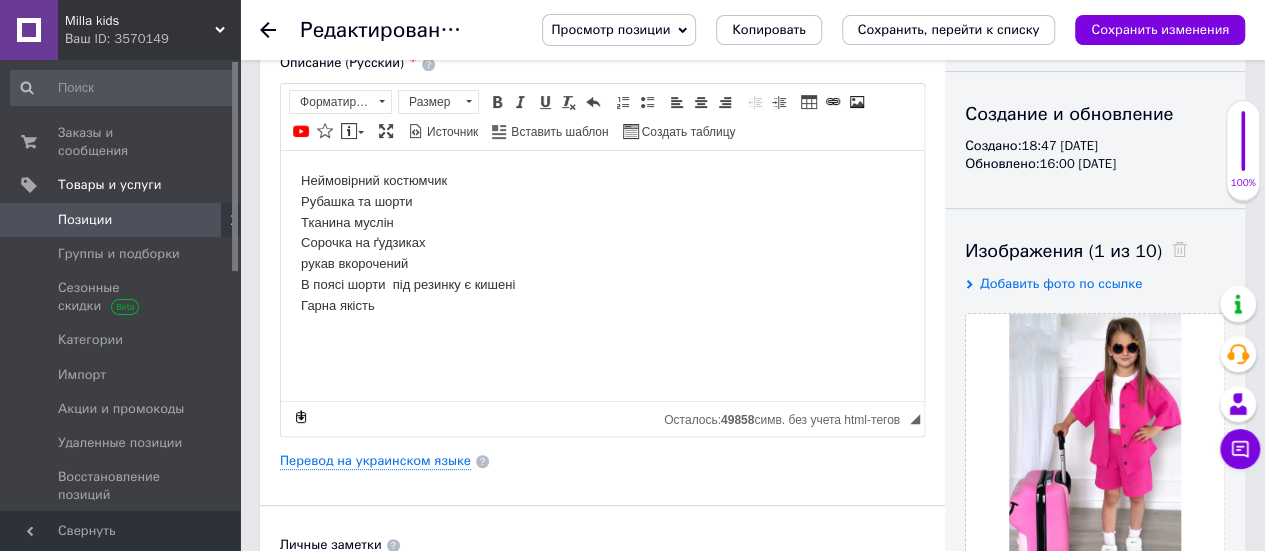 scroll, scrollTop: 0, scrollLeft: 0, axis: both 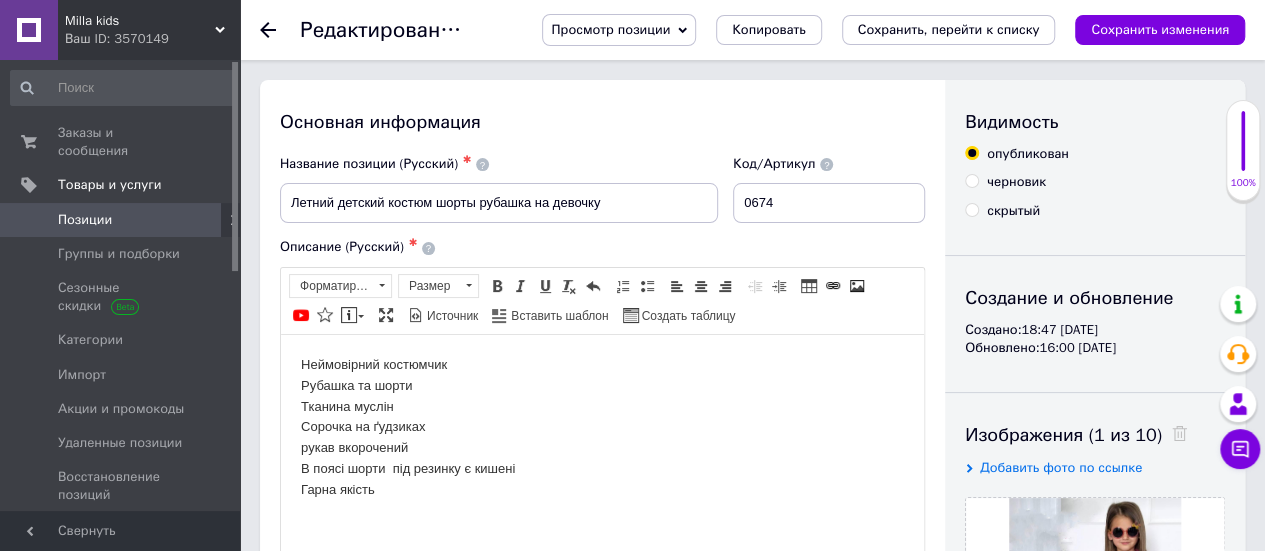 click on "Основная информация" at bounding box center [602, 122] 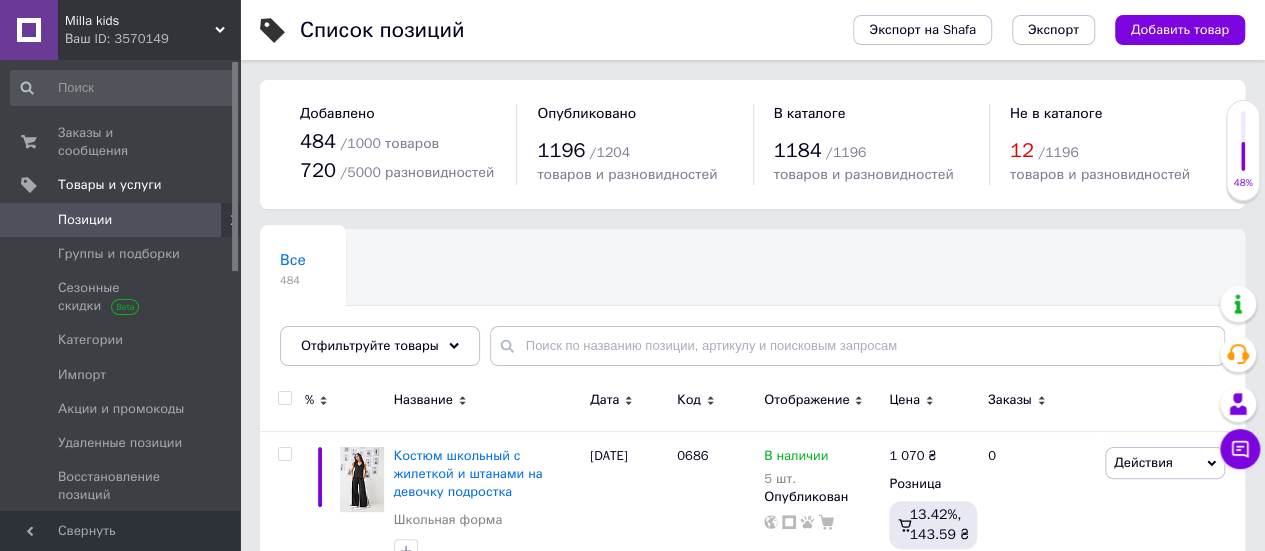 click on "Все 484 Ok Отфильтровано...  Сохранить" at bounding box center [752, 307] 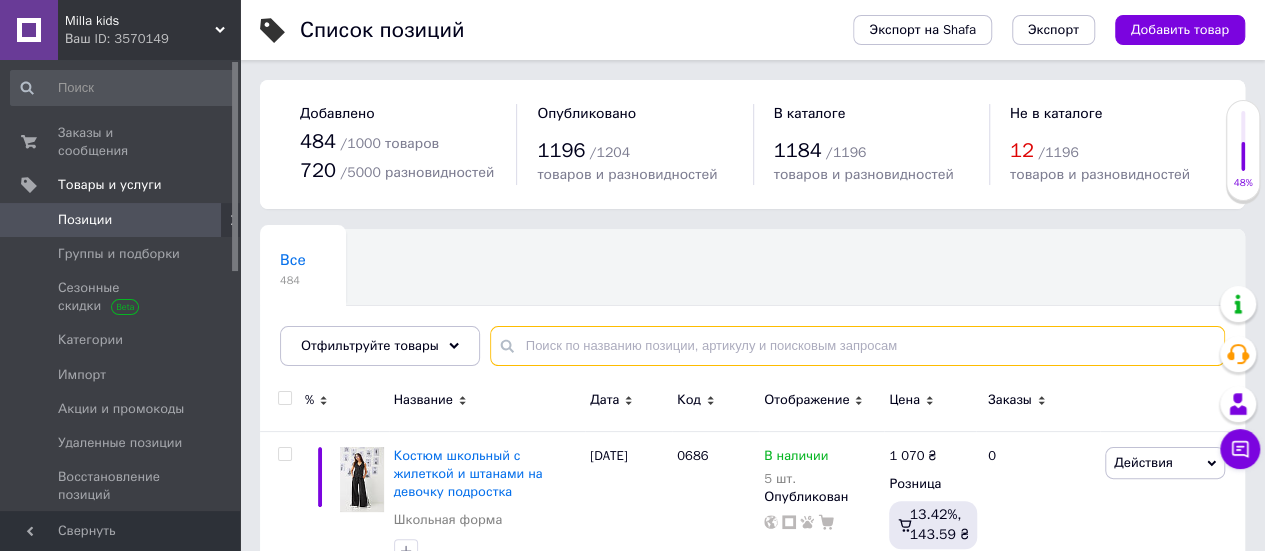 click at bounding box center (857, 346) 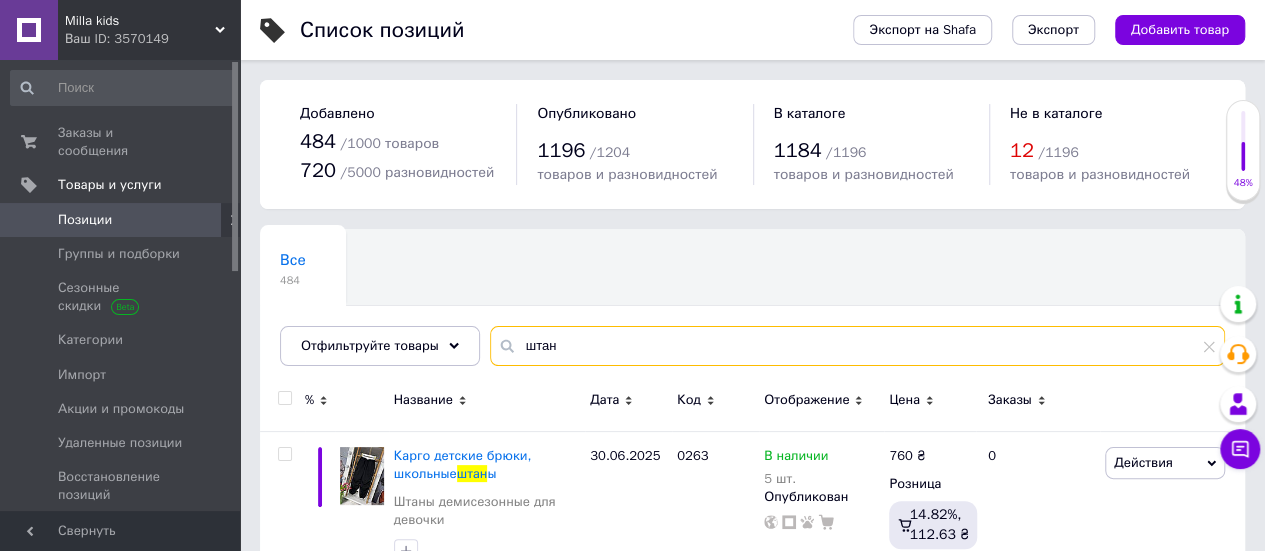 type on "штан" 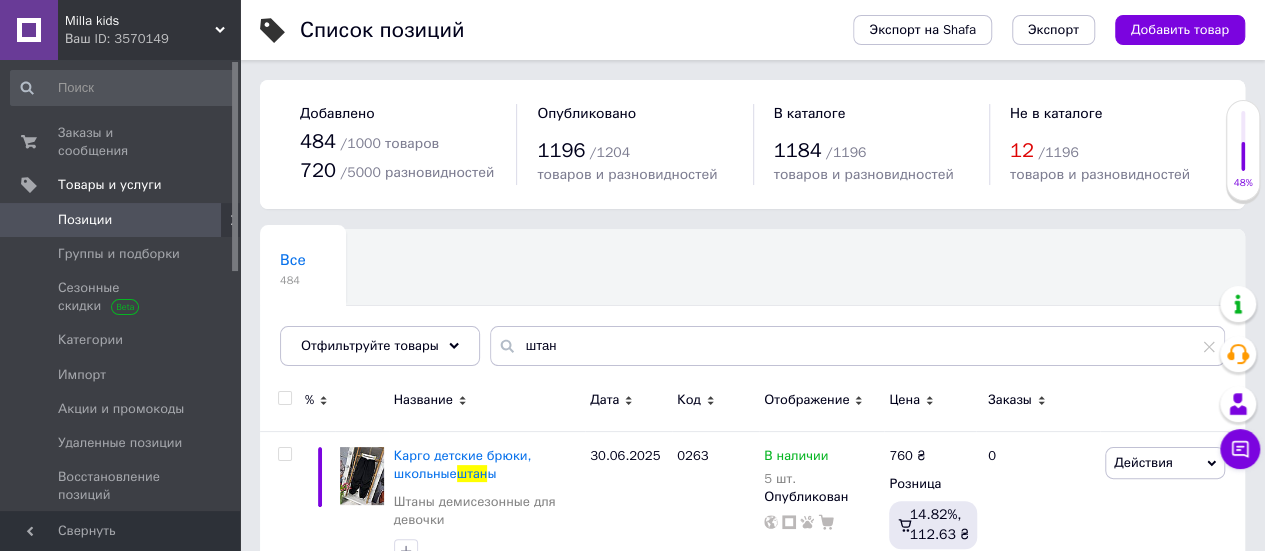 click on "Все 484 Ok Отфильтровано...  Сохранить" at bounding box center [752, 307] 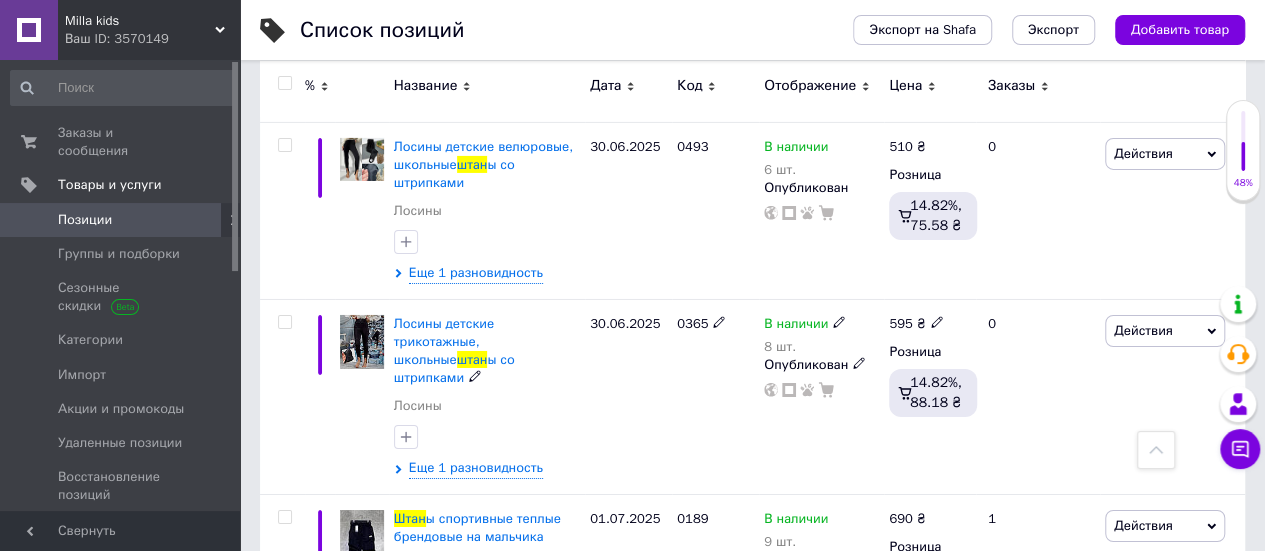 scroll, scrollTop: 3358, scrollLeft: 0, axis: vertical 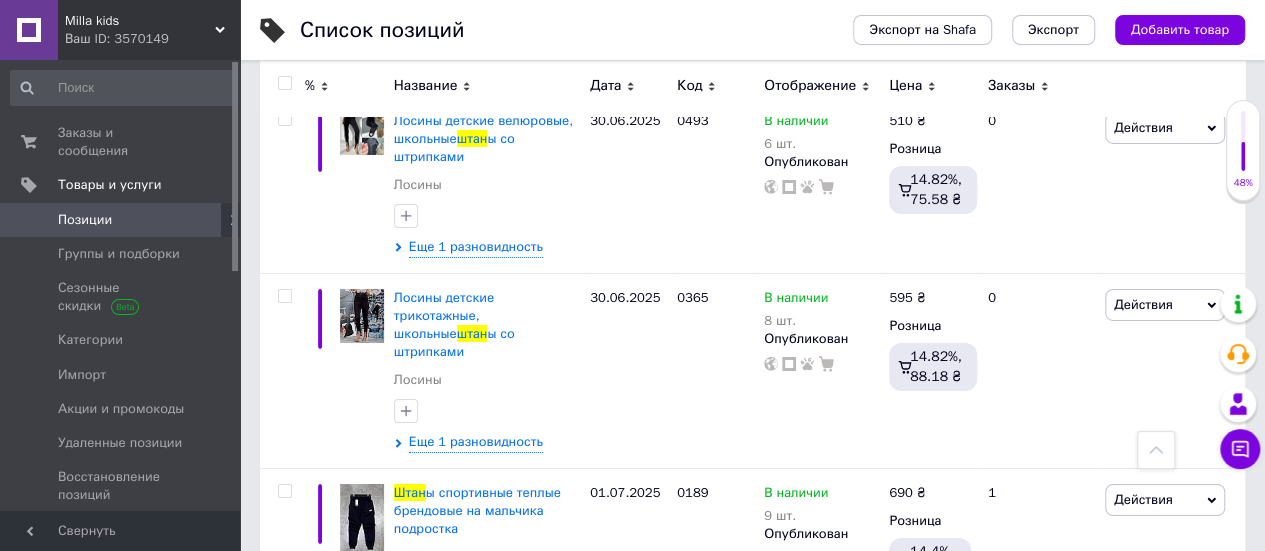 click on "2" at bounding box center [327, 686] 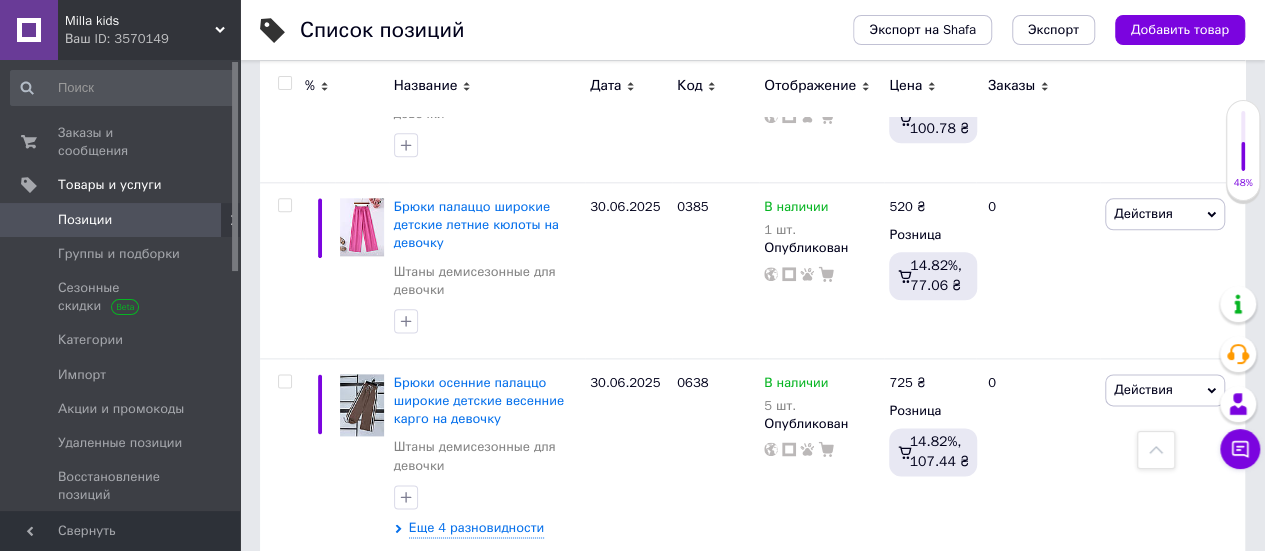 scroll, scrollTop: 1095, scrollLeft: 0, axis: vertical 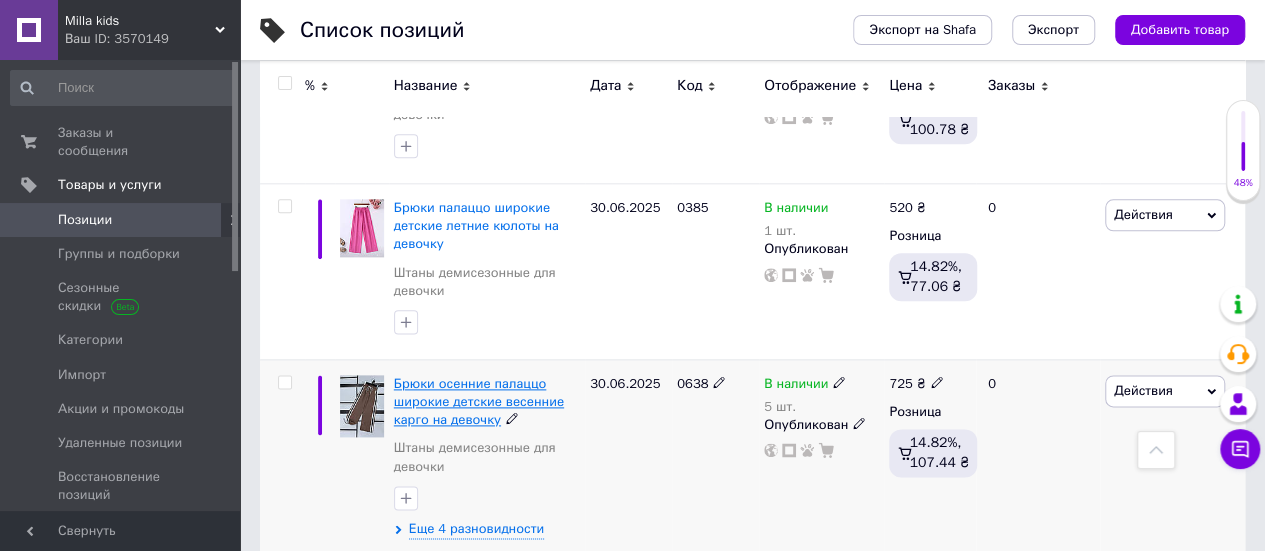 click on "Брюки осенние палаццо широкие детские весенние карго на девочку" at bounding box center [479, 401] 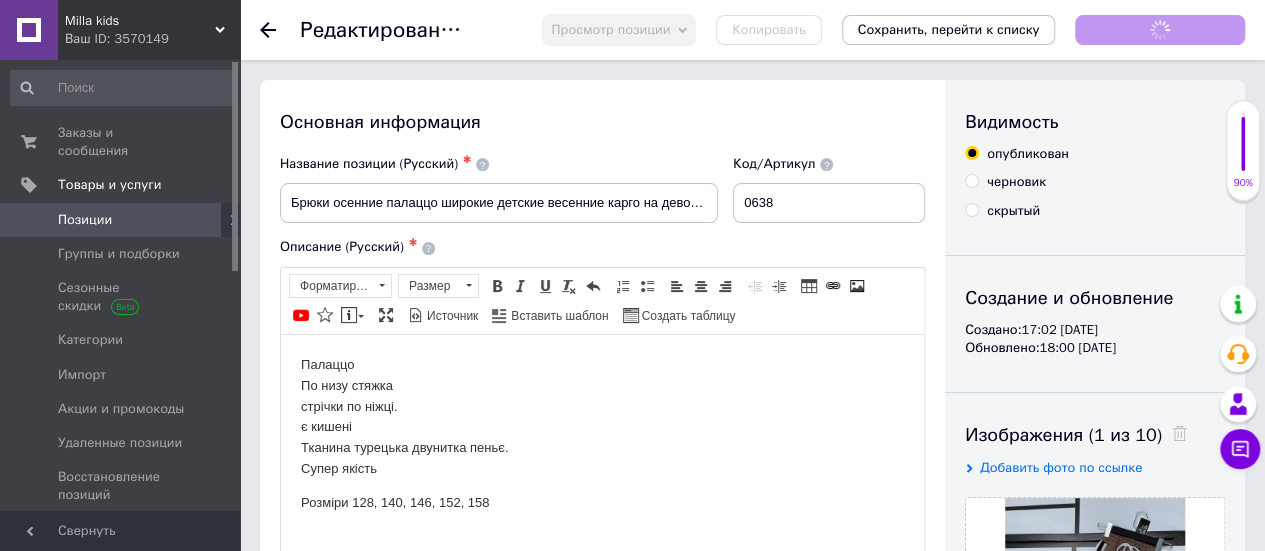 scroll, scrollTop: 0, scrollLeft: 0, axis: both 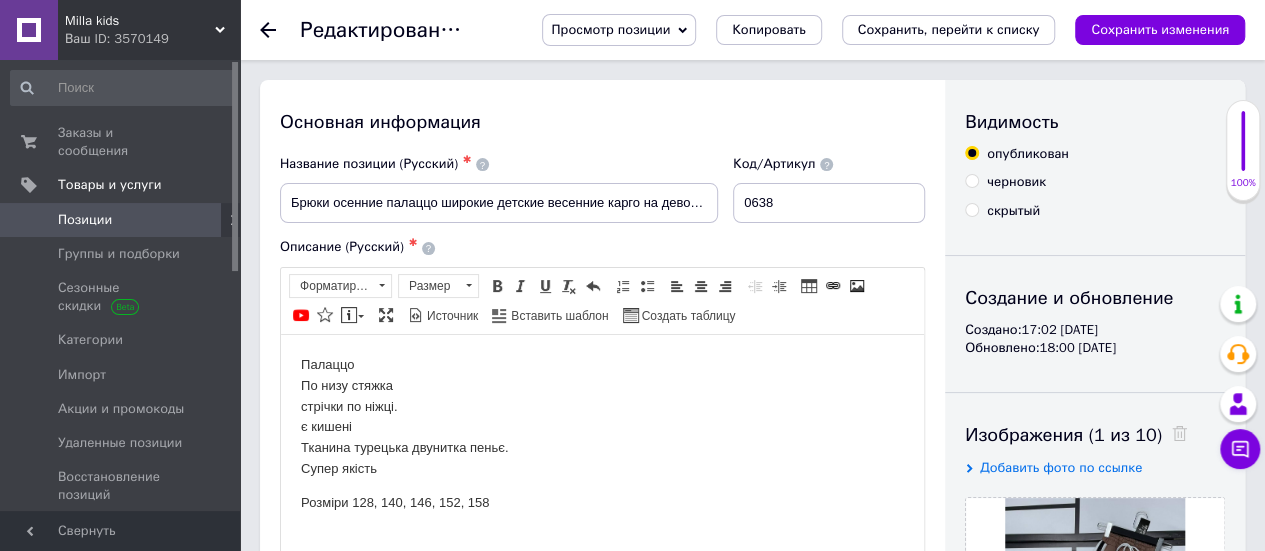 click on "Название позиции (Русский) ✱" at bounding box center (499, 164) 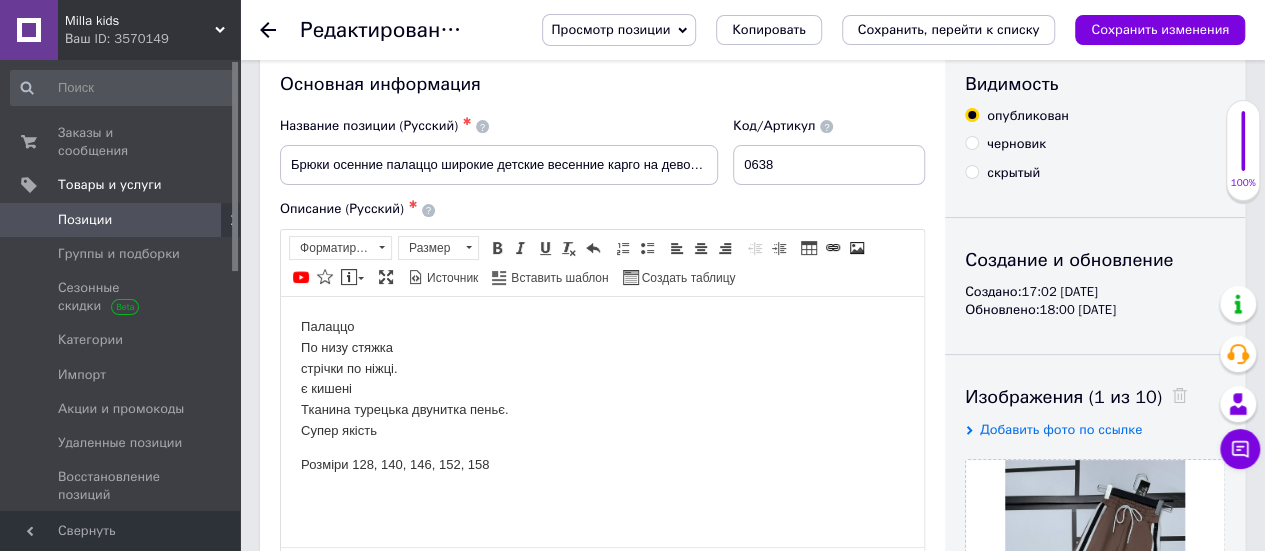 scroll, scrollTop: 40, scrollLeft: 0, axis: vertical 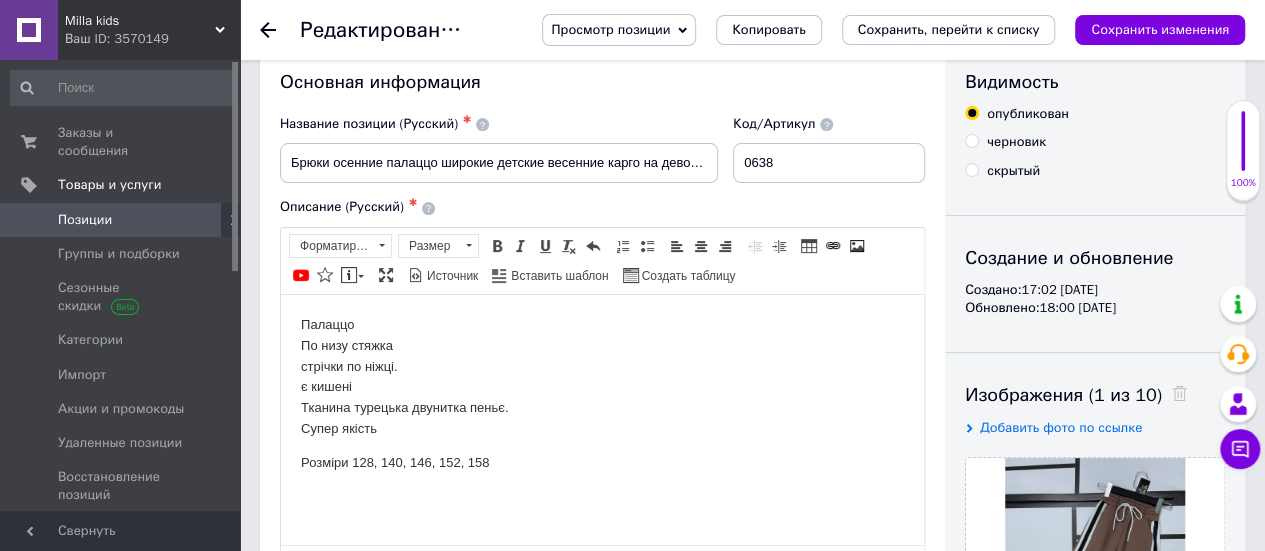 click on "Описание (Русский) ✱ Палаццо
По низу стяжка
стрічки по ніжці.
є кишені
Тканина турецька двунитка пеньє.
Супер якість
Розміри 128, 140, 146, 152, 158
Rich Text Editor, 8E0CD9FC-EA84-425D-839B-597801251B33 Панели инструментов редактора Форматирование Форматирование Размер Размер   Полужирный  Комбинация клавиш Ctrl+B   Курсив  Комбинация клавиш Ctrl+I   Подчеркнутый  Комбинация клавиш Ctrl+U   Убрать форматирование   Отменить  Комбинация клавиш Ctrl+Z   Вставить / удалить нумерованный список   Вставить / удалить маркированный список   По левому краю   По центру   По правому краю" at bounding box center [602, 389] 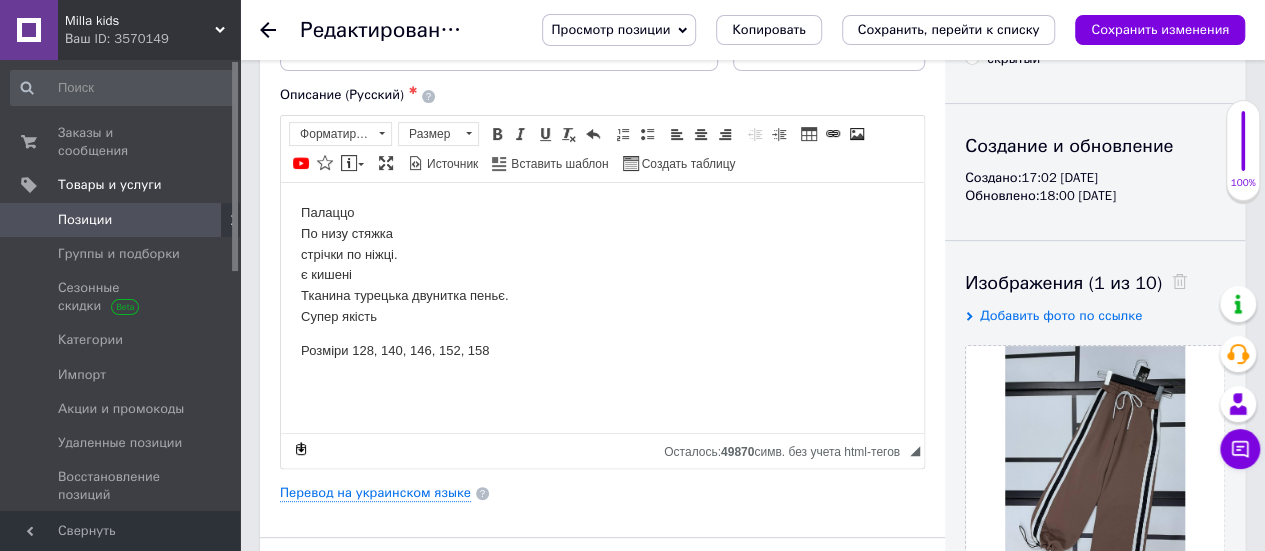 scroll, scrollTop: 200, scrollLeft: 0, axis: vertical 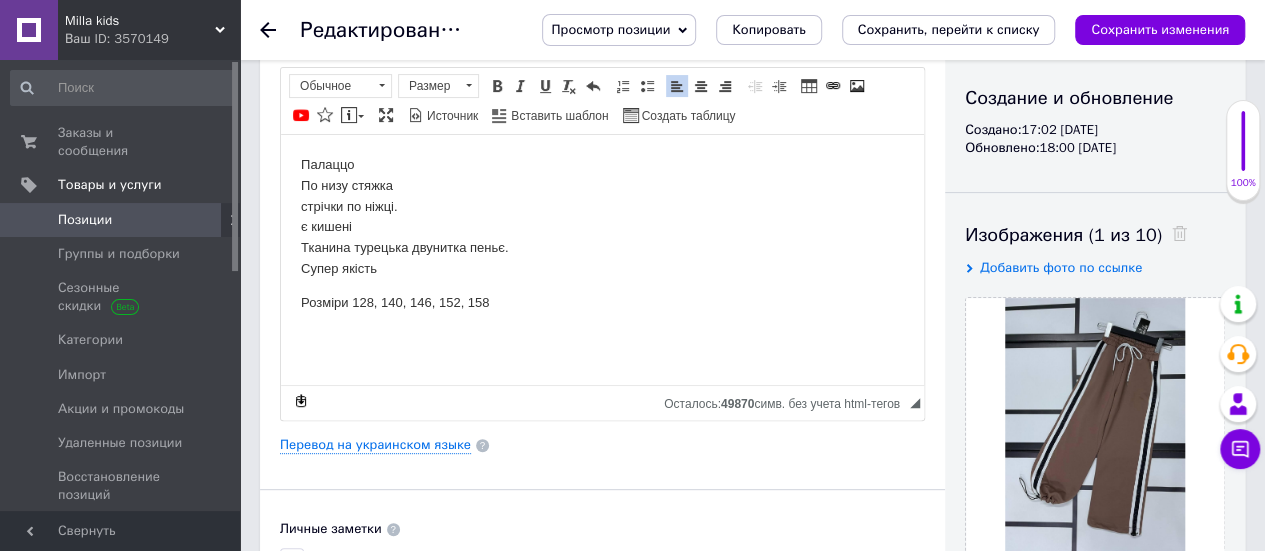click on "Розміри 128, 140, 146, 152, 158" at bounding box center (602, 302) 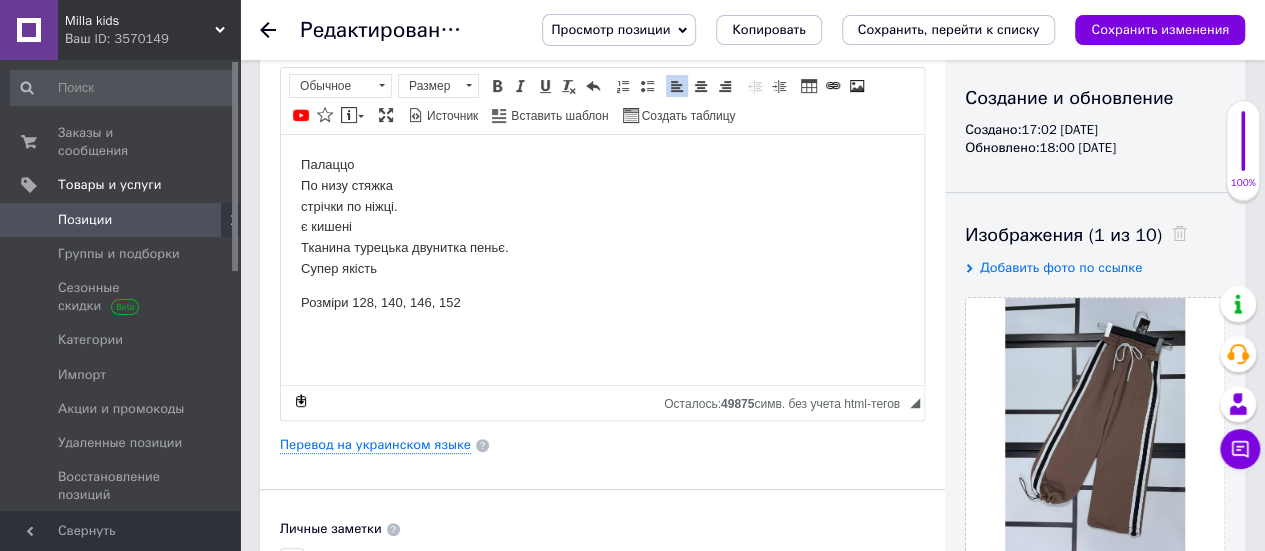 click on "Основная информация Название позиции (Русский) ✱ Брюки осенние палаццо широкие детские весенние карго на девочку Код/Артикул 0638 Описание (Русский) ✱ Палаццо
По низу стяжка
стрічки по ніжці.
є кишені
Тканина турецька двунитка пеньє.
Супер якість
Розміри 128, 140, 146, 152
Rich Text Editor, 8E0CD9FC-EA84-425D-839B-597801251B33 Панели инструментов редактора Форматирование Обычное Размер Размер   Полужирный  Комбинация клавиш Ctrl+B   Курсив  Комбинация клавиш Ctrl+I   Подчеркнутый  Комбинация клавиш Ctrl+U   Убрать форматирование   Отменить  Комбинация клавиш Ctrl+Z       По левому краю" at bounding box center (602, 438) 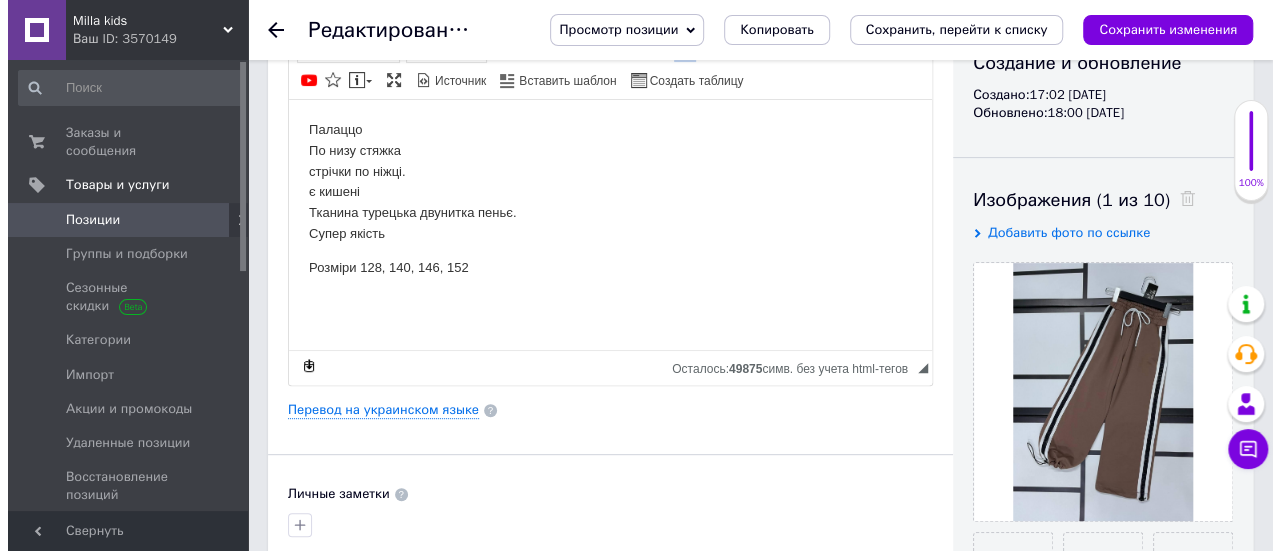 scroll, scrollTop: 240, scrollLeft: 0, axis: vertical 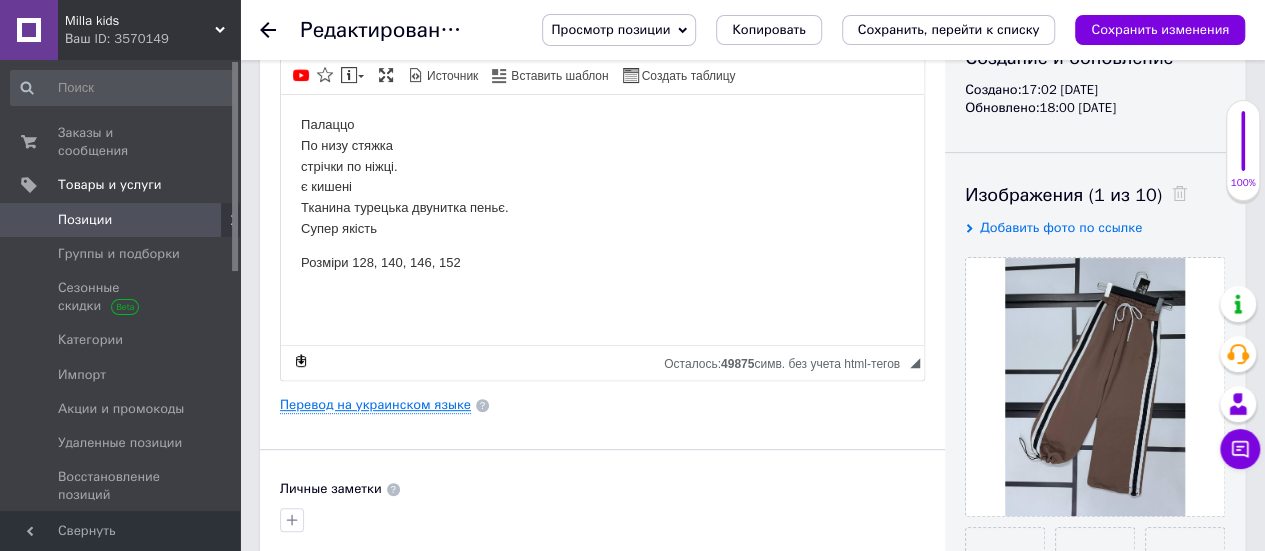 click on "Перевод на украинском языке" at bounding box center [375, 405] 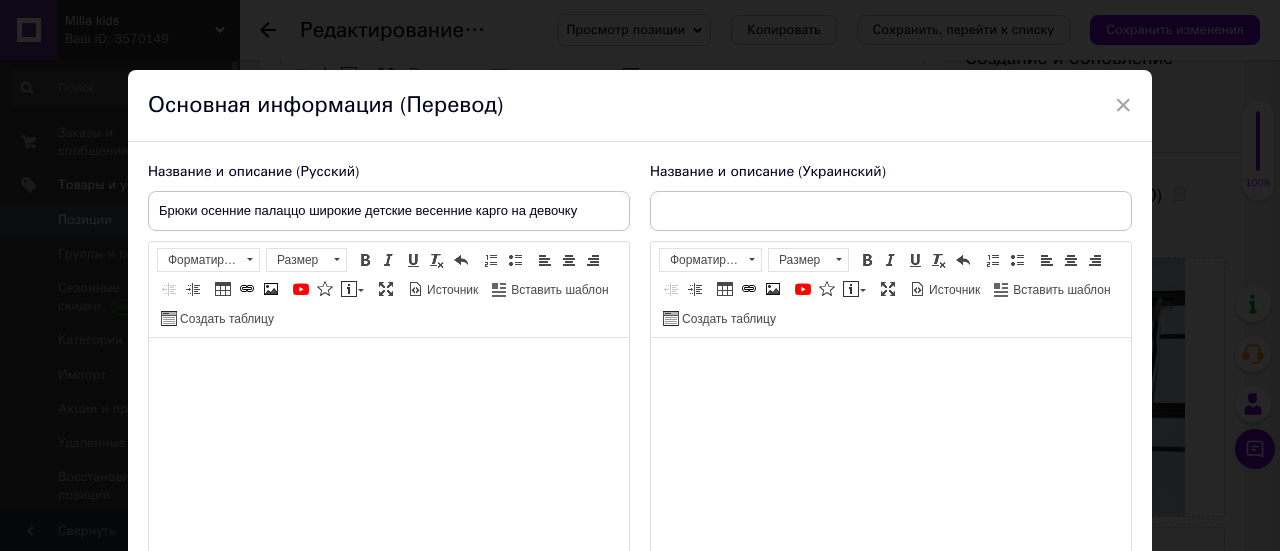 type on "Штани осінні палаццо широкі дитячі весняні карго на дівчинку" 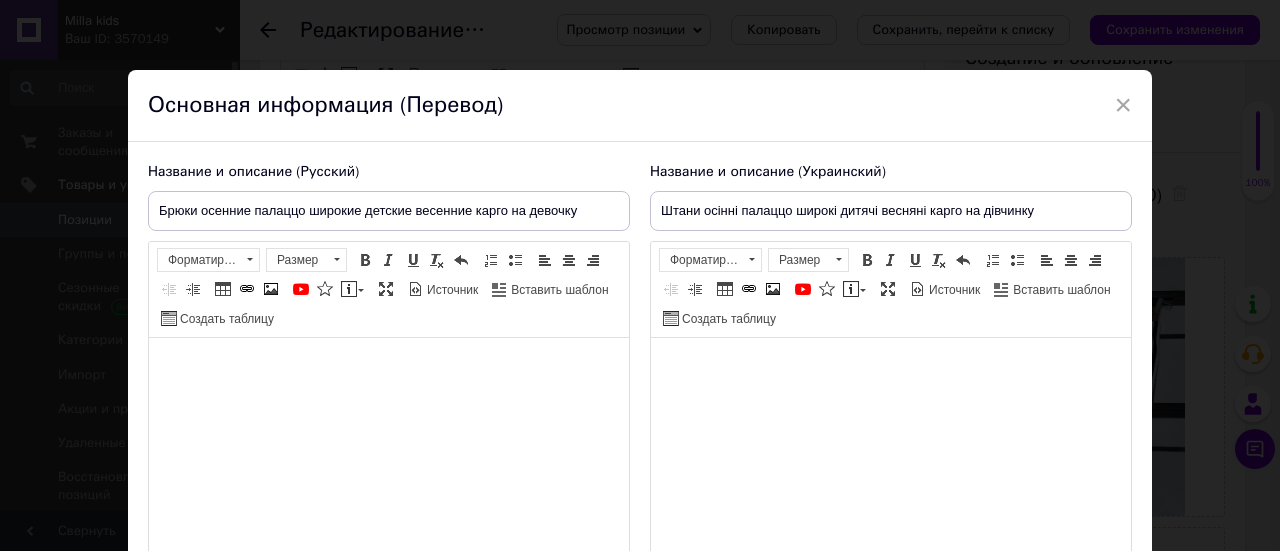 click on "Основная информация (Перевод)" at bounding box center [640, 106] 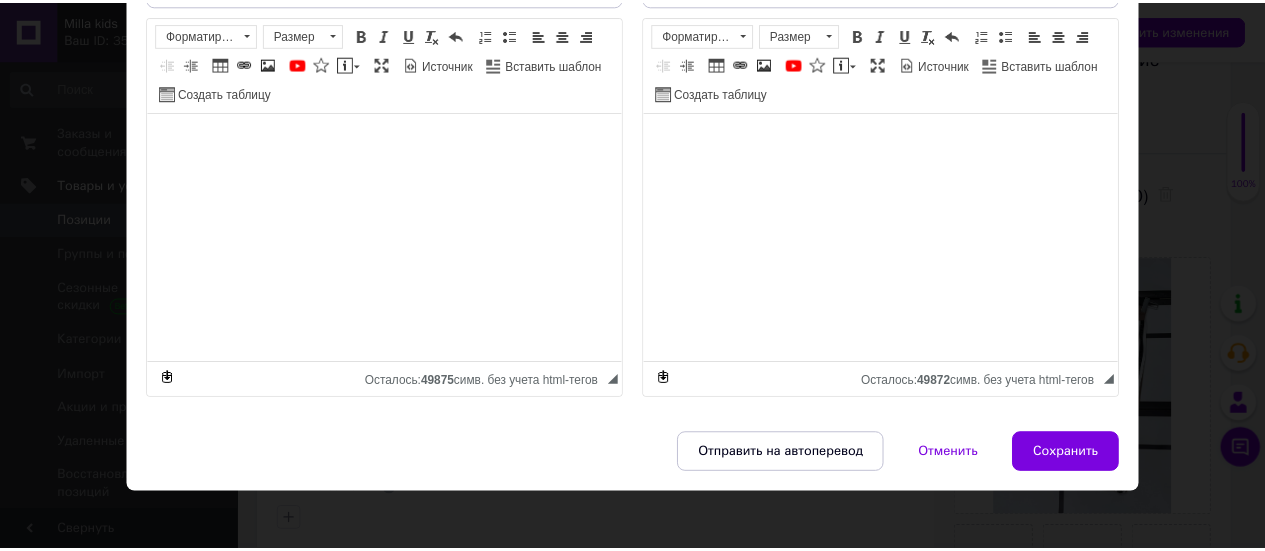 scroll, scrollTop: 233, scrollLeft: 0, axis: vertical 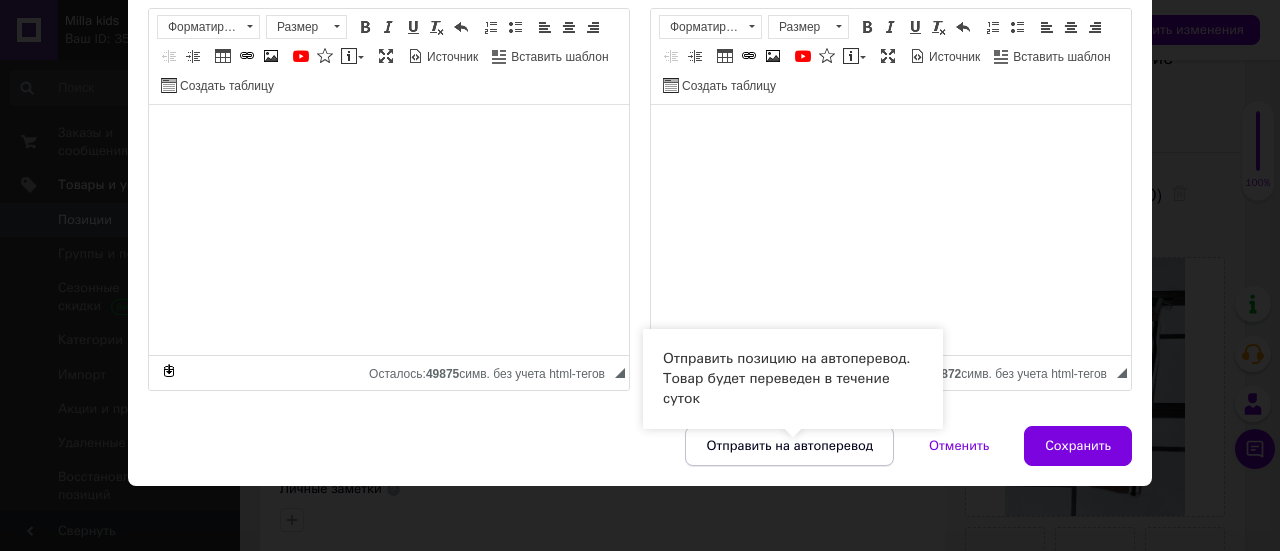 click on "Отправить на автоперевод" at bounding box center [789, 446] 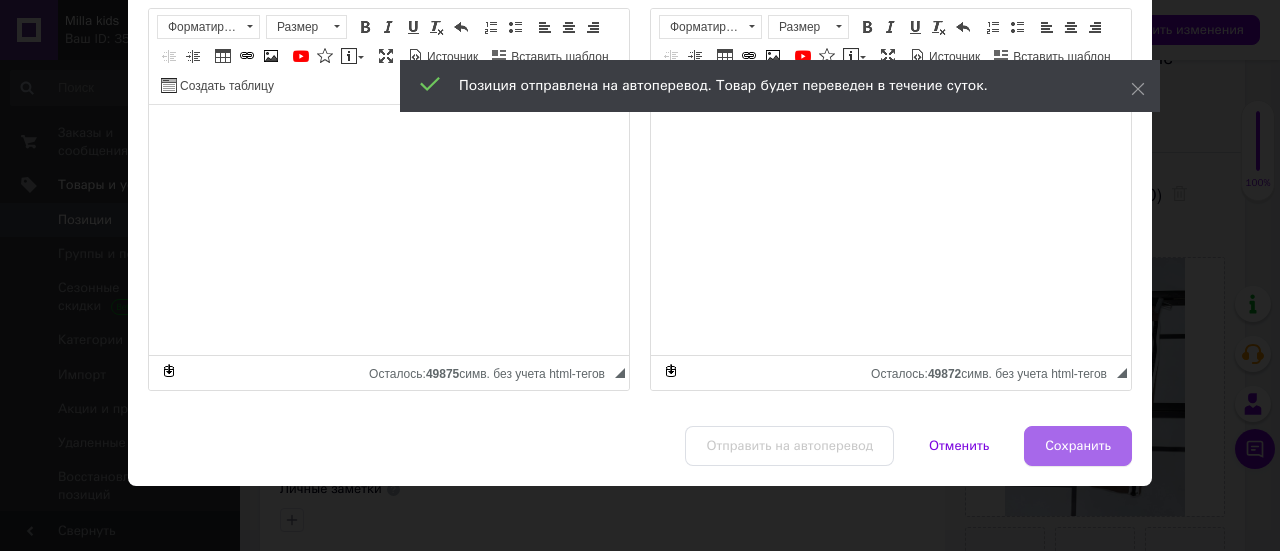 click on "Сохранить" at bounding box center [1078, 446] 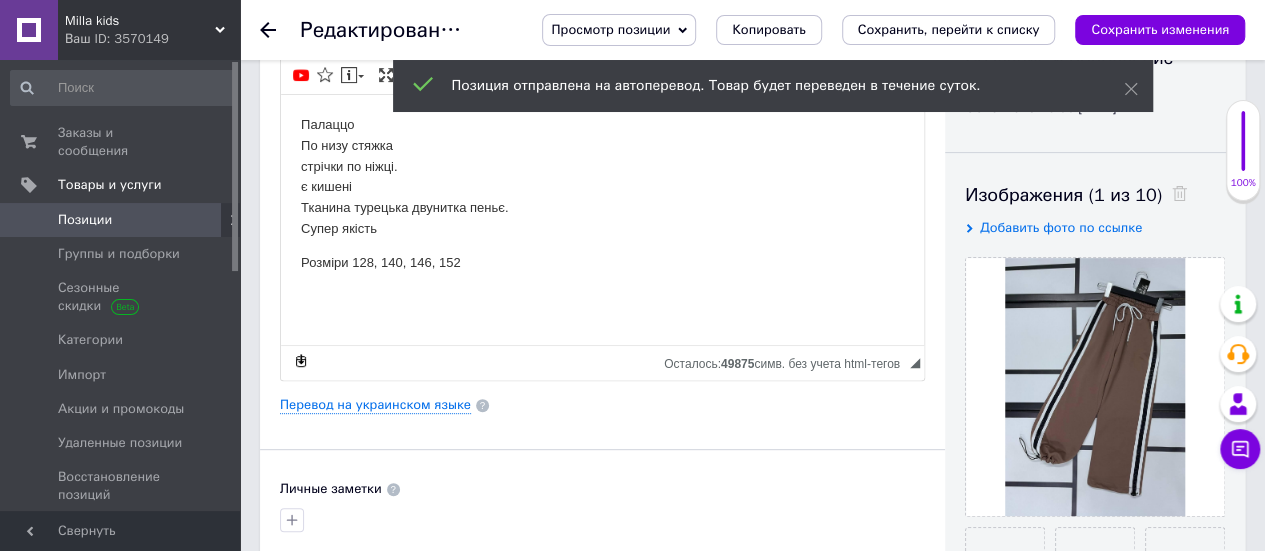 click on "Основная информация Название позиции (Русский) ✱ Брюки осенние палаццо широкие детские весенние карго на девочку Код/Артикул 0638 Описание (Русский) ✱ Палаццо
По низу стяжка
стрічки по ніжці.
є кишені
Тканина турецька двунитка пеньє.
Супер якість
Розміри 128, 140, 146, 152
Rich Text Editor, 8E0CD9FC-EA84-425D-839B-597801251B33 Панели инструментов редактора Форматирование Обычное Размер Размер   Полужирный  Комбинация клавиш Ctrl+B   Курсив  Комбинация клавиш Ctrl+I   Подчеркнутый  Комбинация клавиш Ctrl+U   Убрать форматирование   Отменить  Комбинация клавиш Ctrl+Z       По левому краю" at bounding box center [602, 398] 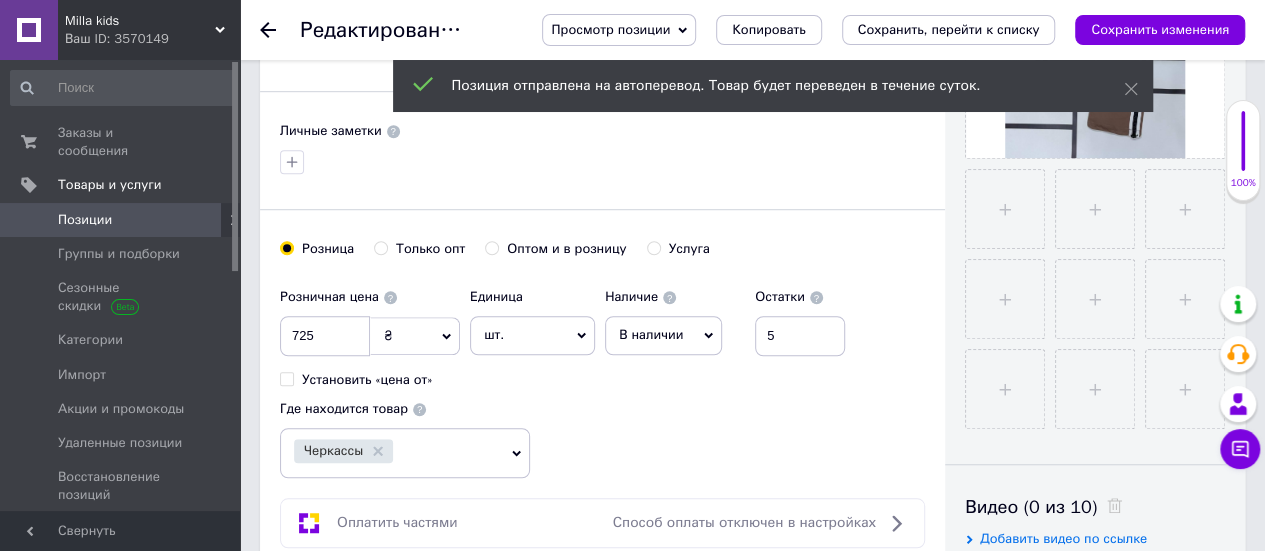 scroll, scrollTop: 600, scrollLeft: 0, axis: vertical 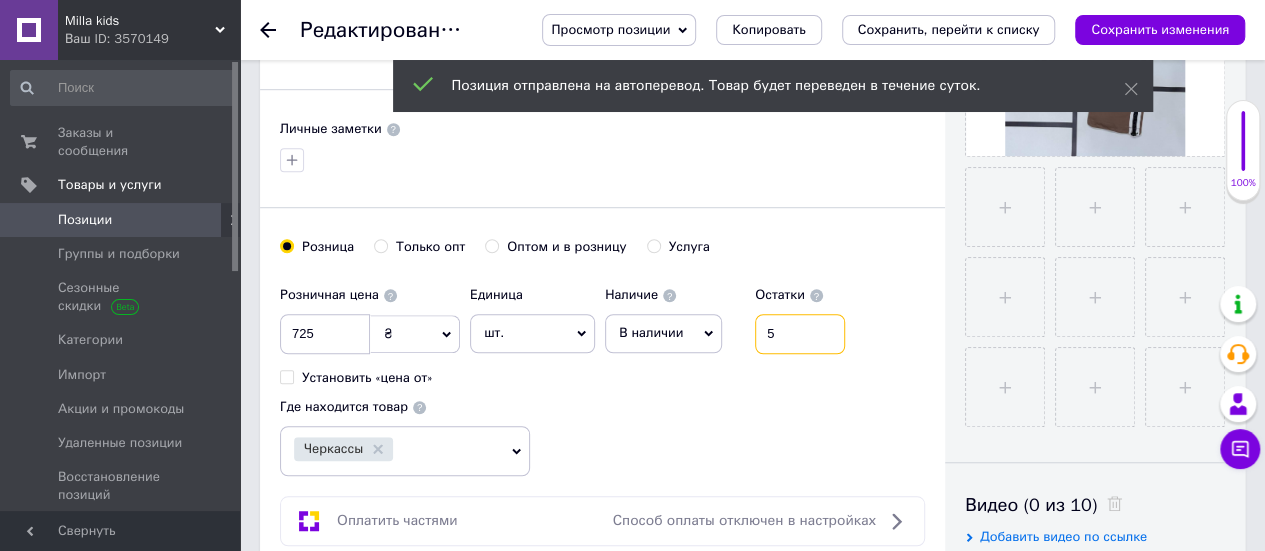 click on "5" at bounding box center [800, 334] 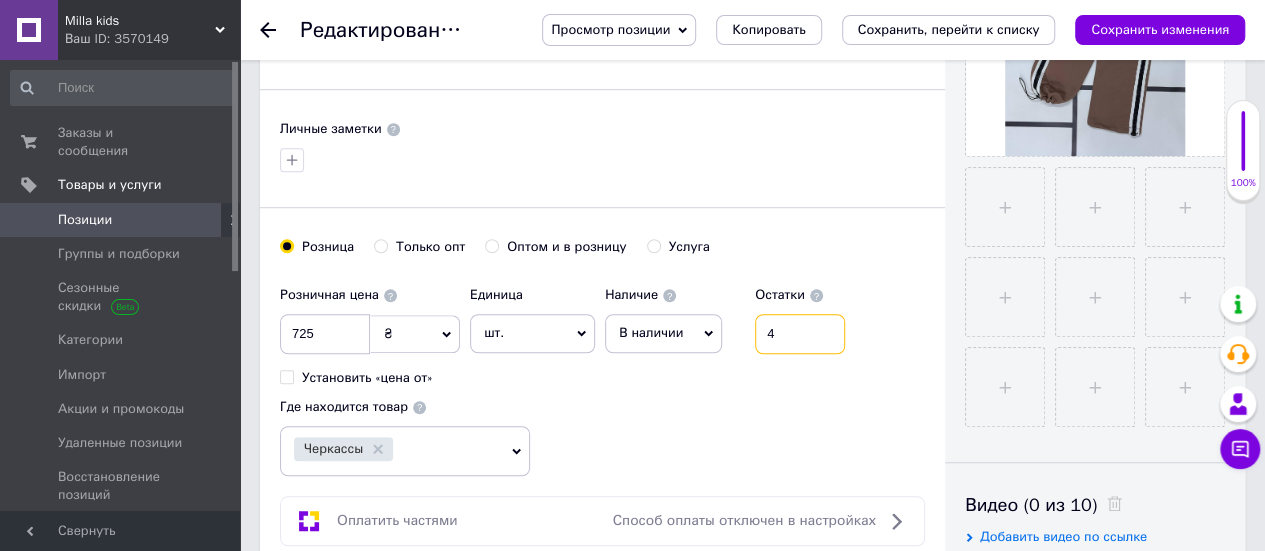 type on "4" 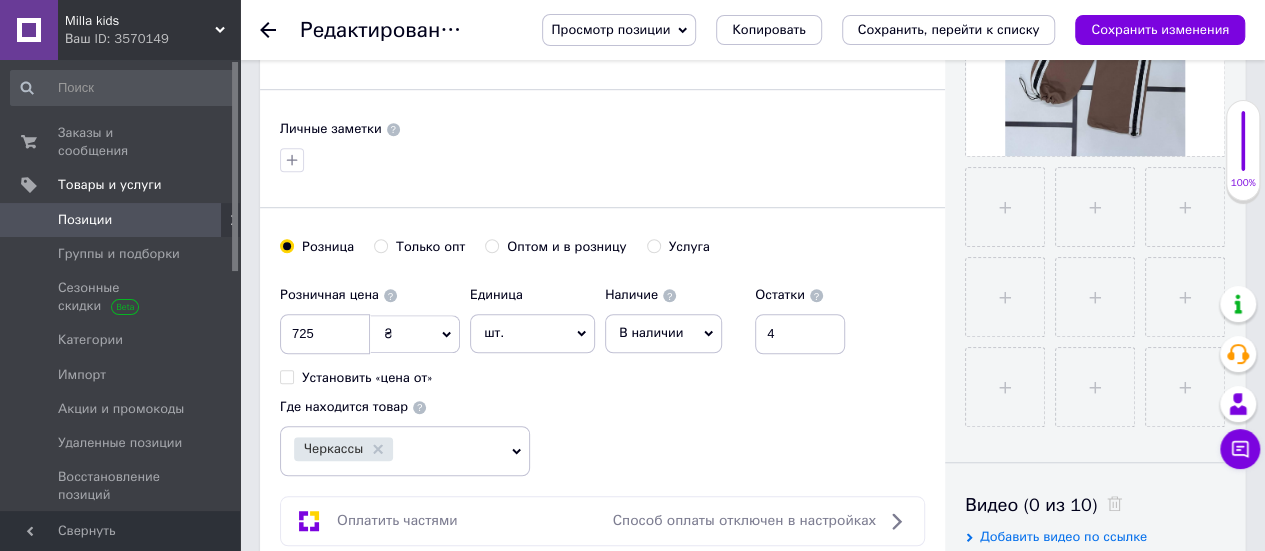 click on "Розничная цена 725 ₴ $ € CHF £ ¥ PLN ₸ MDL HUF KGS CN¥ TRY ₩ lei Установить «цена от» Единица шт. Популярное комплект упаковка кв.м пара м кг пог.м услуга т а автоцистерна ампула б баллон банка блистер бобина бочка бут бухта в ватт ведро выезд г г га гигакалория год гр/кв.м д дал два месяца день доза е еврокуб ед. к кВт канистра карат кв.дм кв.м кв.см кв.фут квартал кг кг/кв.м км колесо комплект коробка куб.дм куб.м л л лист м м мВт месяц мешок минута мл мм моток н набор неделя номер о объект п паллетоместо пара партия пач пог.м полгода посевная единица птицеместо р рейс рулон с т" at bounding box center [567, 331] 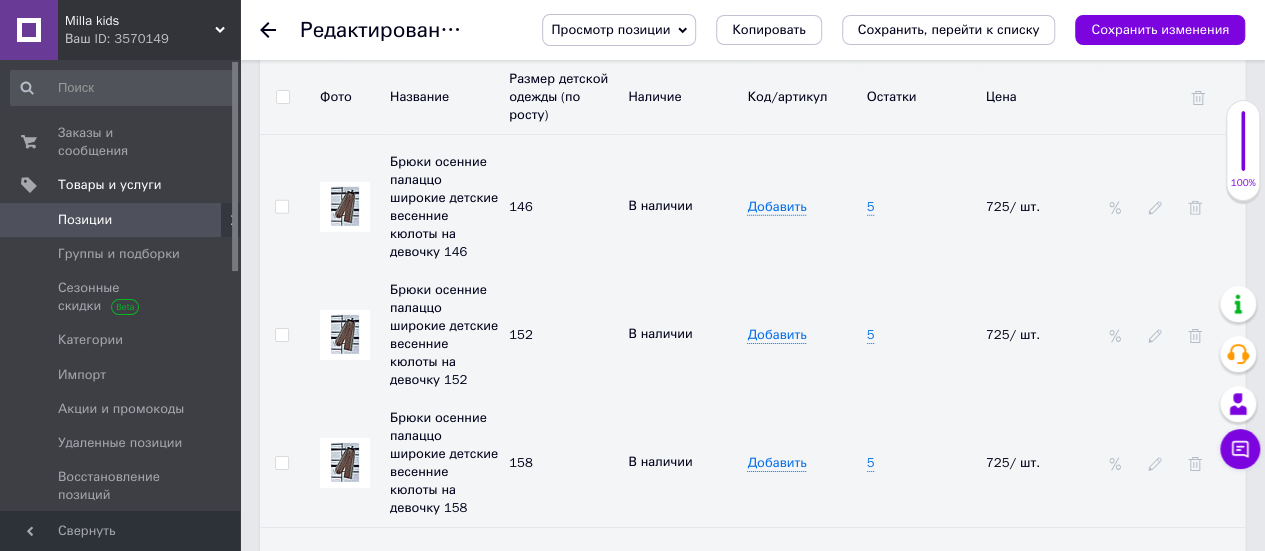 scroll, scrollTop: 3040, scrollLeft: 0, axis: vertical 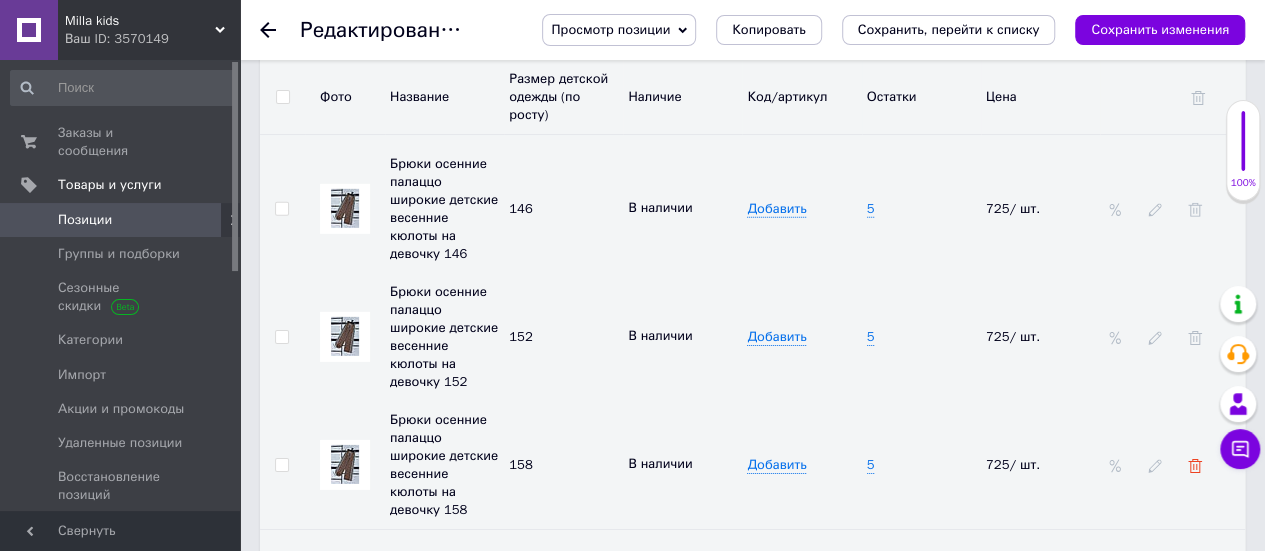 click 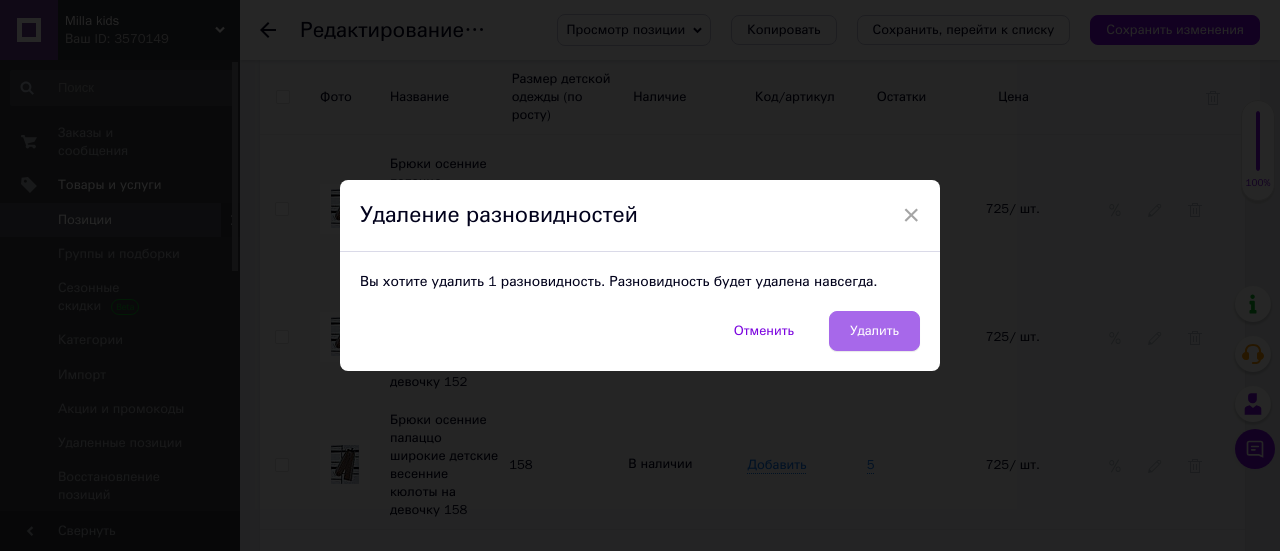 click on "Удалить" at bounding box center [874, 331] 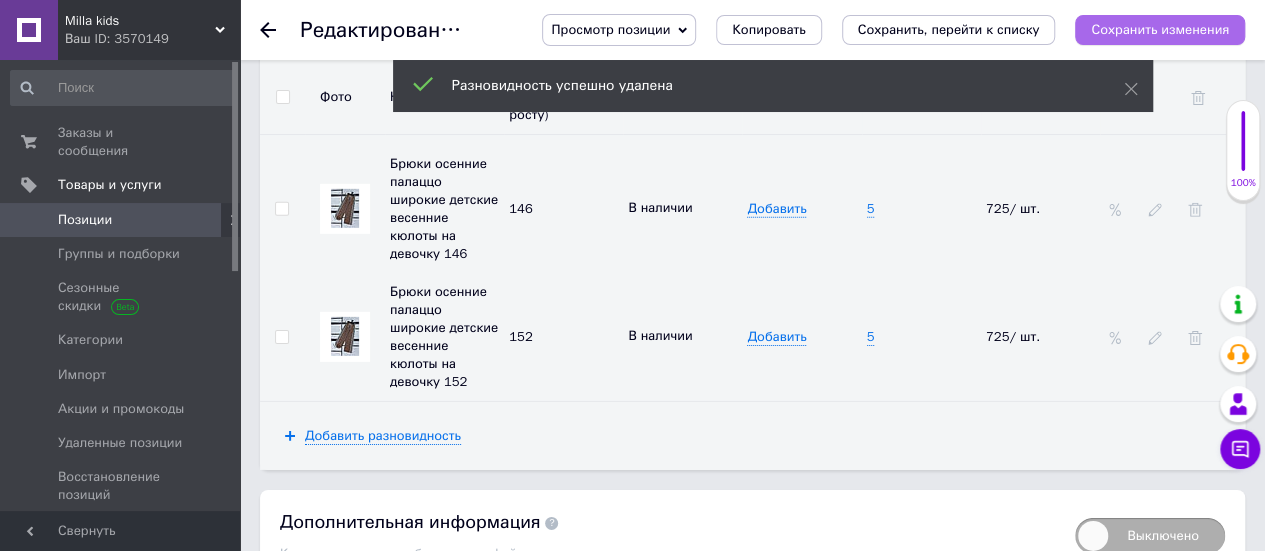 click on "Сохранить изменения" at bounding box center (1160, 29) 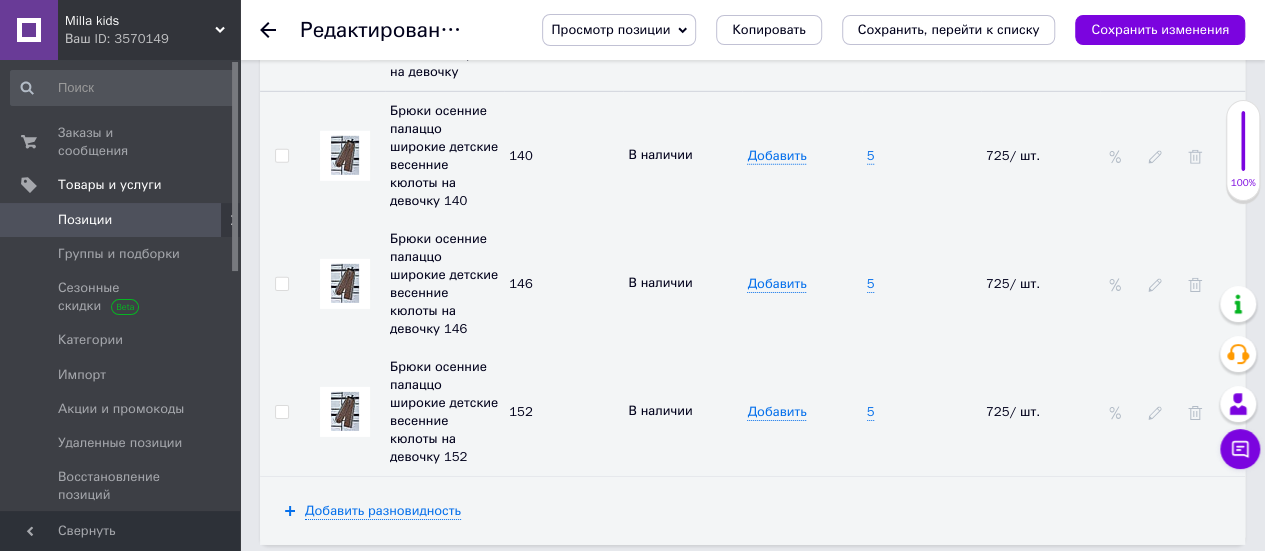 click on "Основная информация Название позиции (Русский) ✱ Брюки осенние палаццо широкие детские весенние карго на девочку Код/Артикул 0638 Описание (Русский) ✱ Палаццо
По низу стяжка
стрічки по ніжці.
є кишені
Тканина турецька двунитка пеньє.
Супер якість
Розміри 128, 140, 146, 152
Rich Text Editor, 8E0CD9FC-EA84-425D-839B-597801251B33 Панели инструментов редактора Форматирование Обычное Размер Размер   Полужирный  Комбинация клавиш Ctrl+B   Курсив  Комбинация клавиш Ctrl+I   Подчеркнутый  Комбинация клавиш Ctrl+U   Убрать форматирование   Отменить  Комбинация клавиш Ctrl+Z       По левому краю" at bounding box center [752, -985] 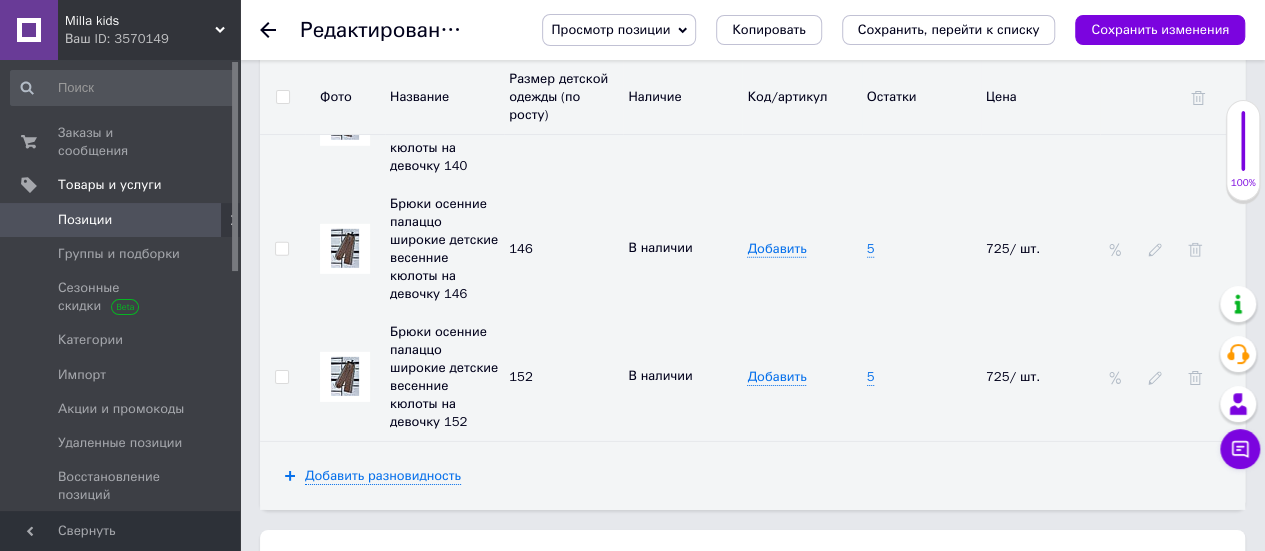 scroll, scrollTop: 3040, scrollLeft: 0, axis: vertical 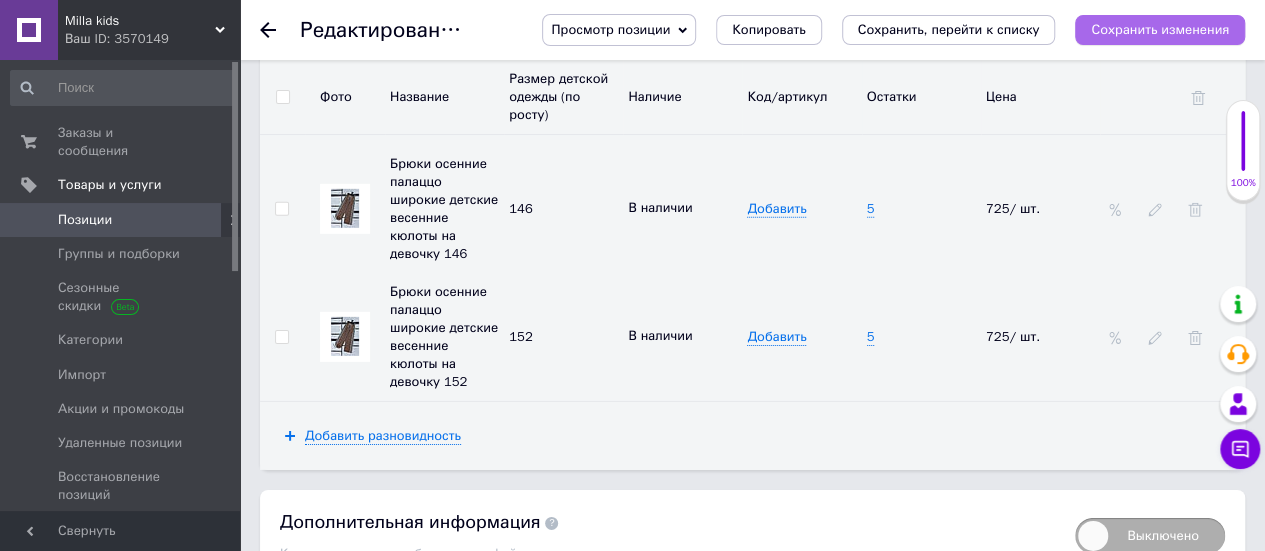 click on "Сохранить изменения" at bounding box center (1160, 29) 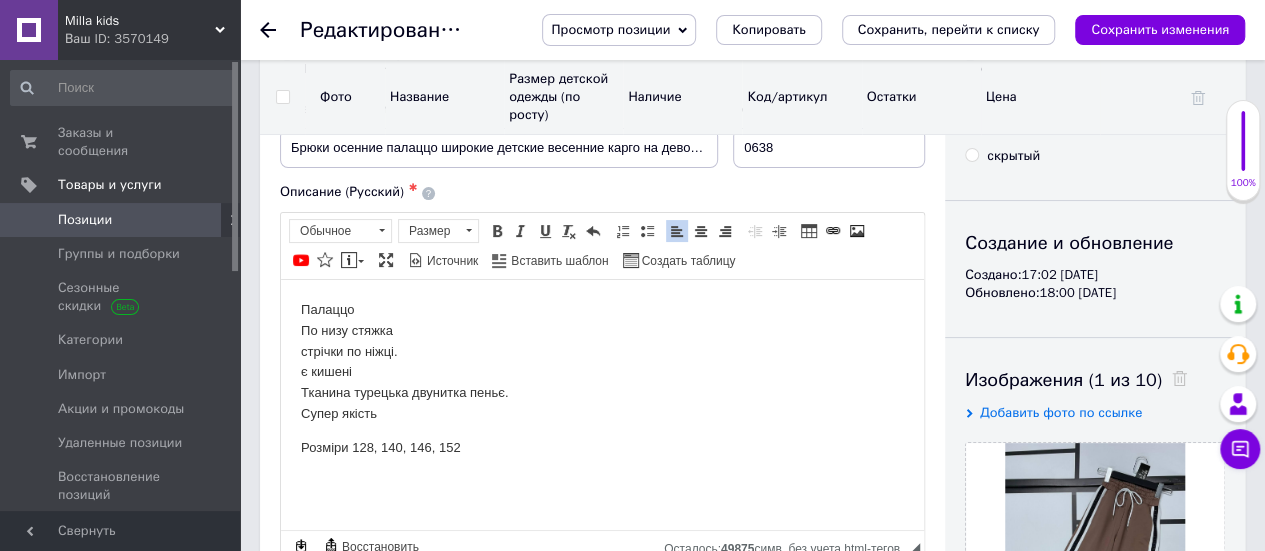 scroll, scrollTop: 0, scrollLeft: 0, axis: both 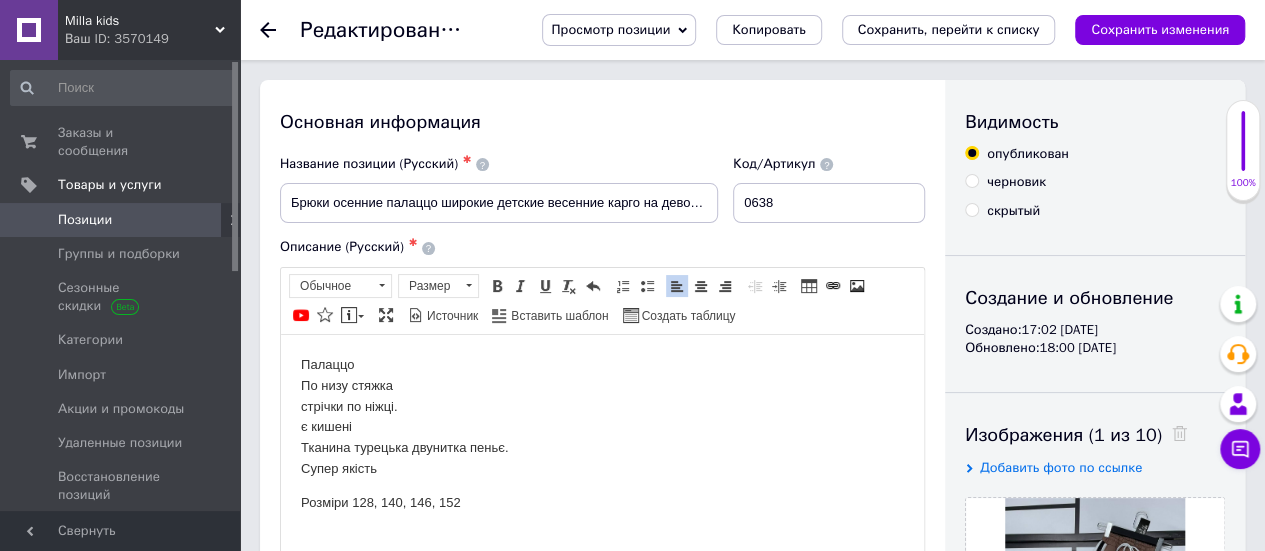 click on "Основная информация" at bounding box center [602, 122] 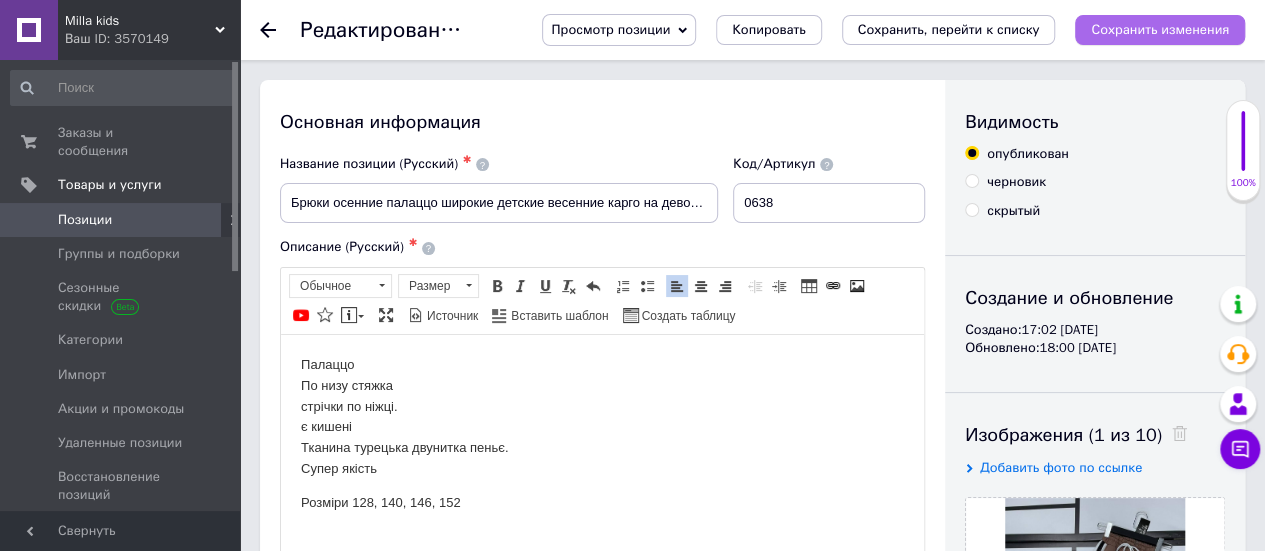 click on "Сохранить изменения" at bounding box center (1160, 29) 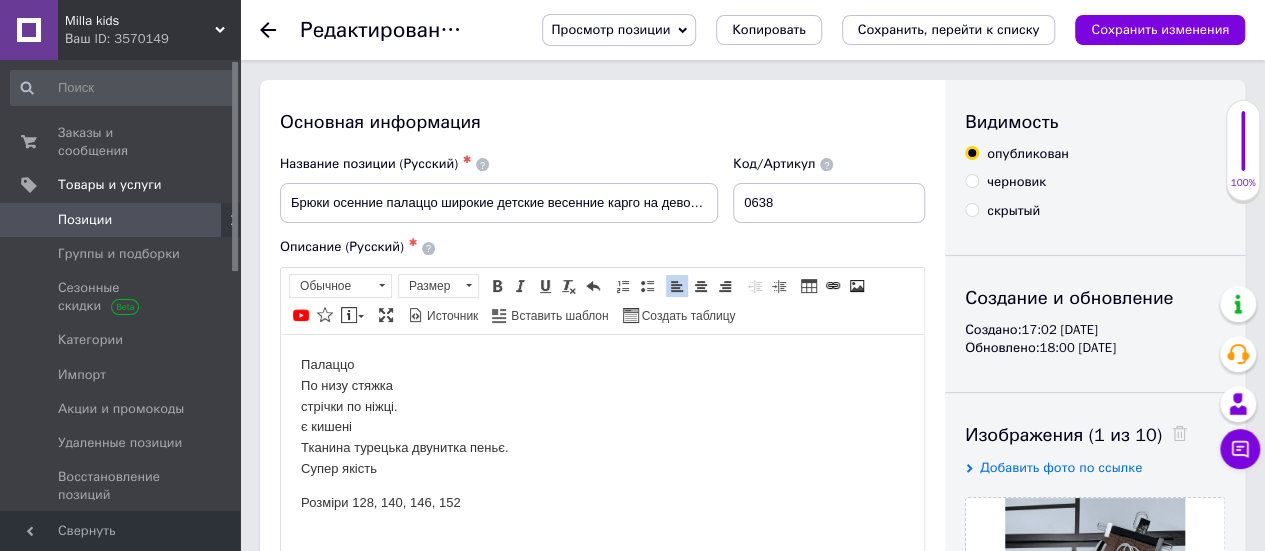 click on "Позиции" at bounding box center [85, 220] 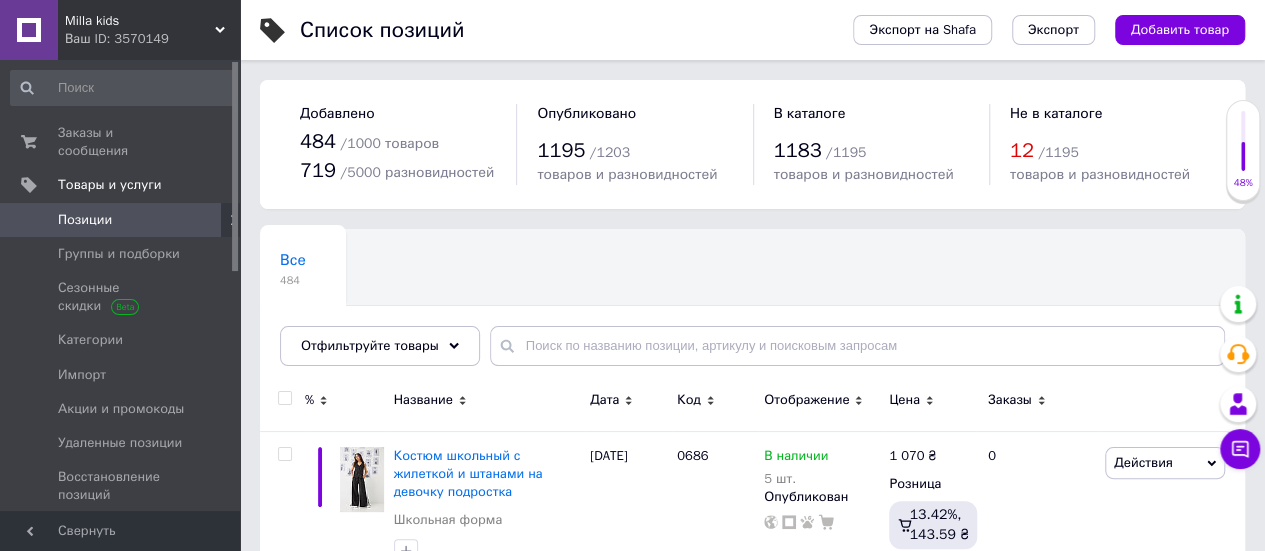 click on "Все 484 Ok Отфильтровано...  Сохранить" at bounding box center (752, 307) 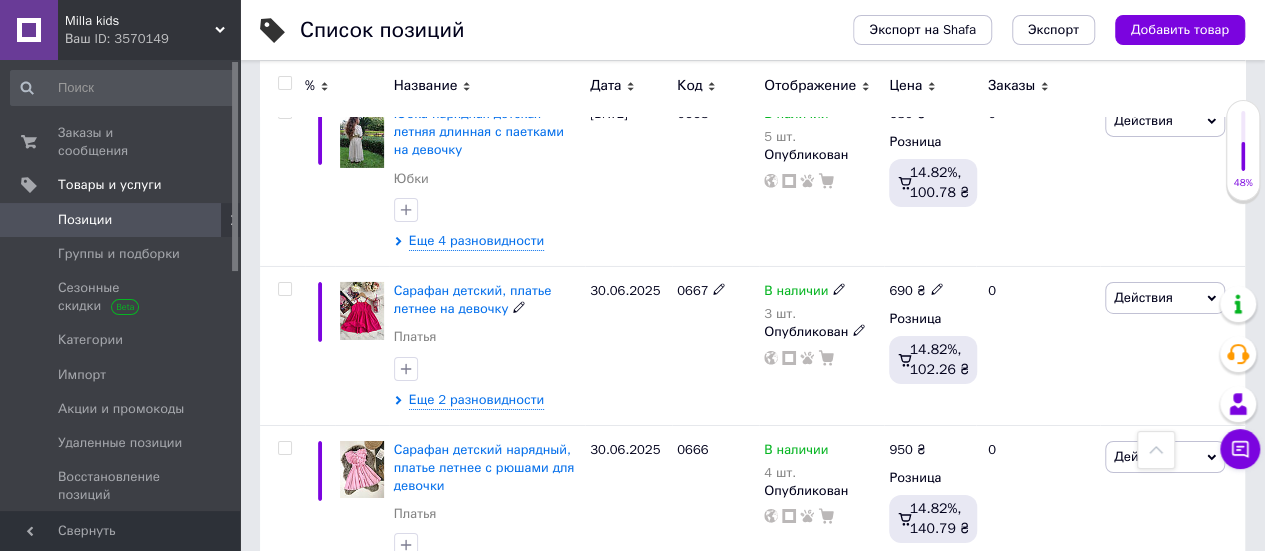 scroll, scrollTop: 3377, scrollLeft: 0, axis: vertical 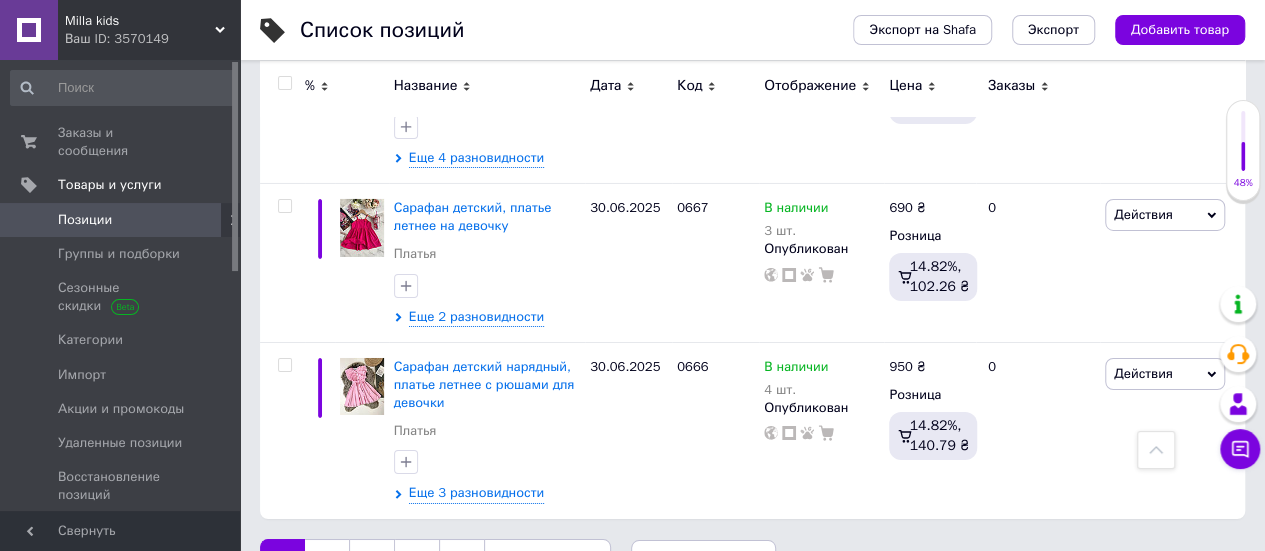 click on "2" at bounding box center (327, 560) 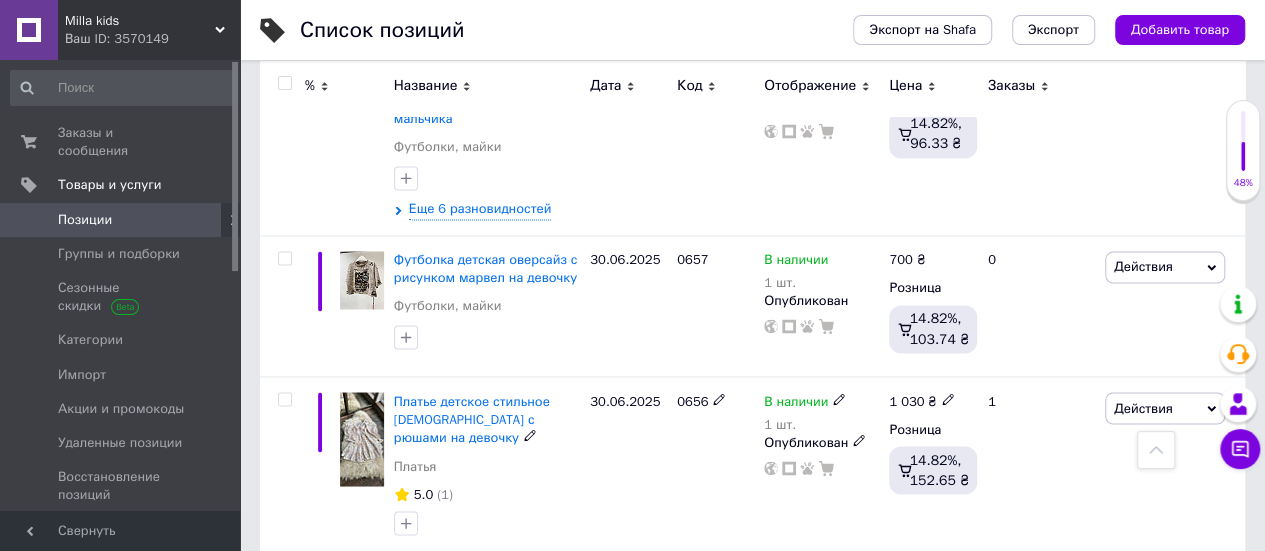 scroll, scrollTop: 1642, scrollLeft: 0, axis: vertical 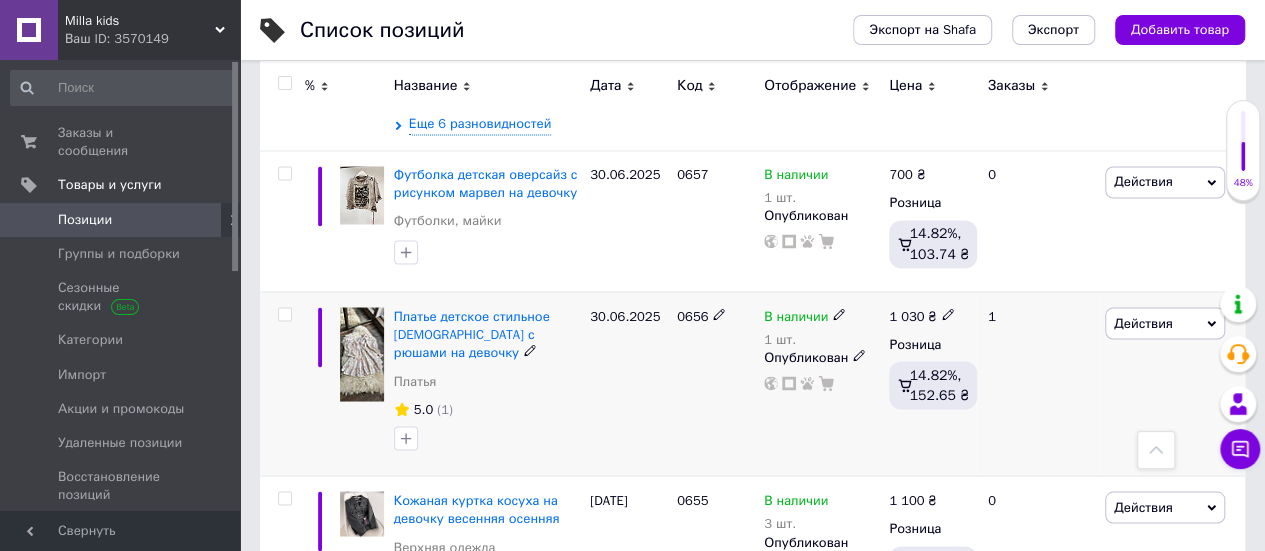 click on "Действия" at bounding box center (1143, 322) 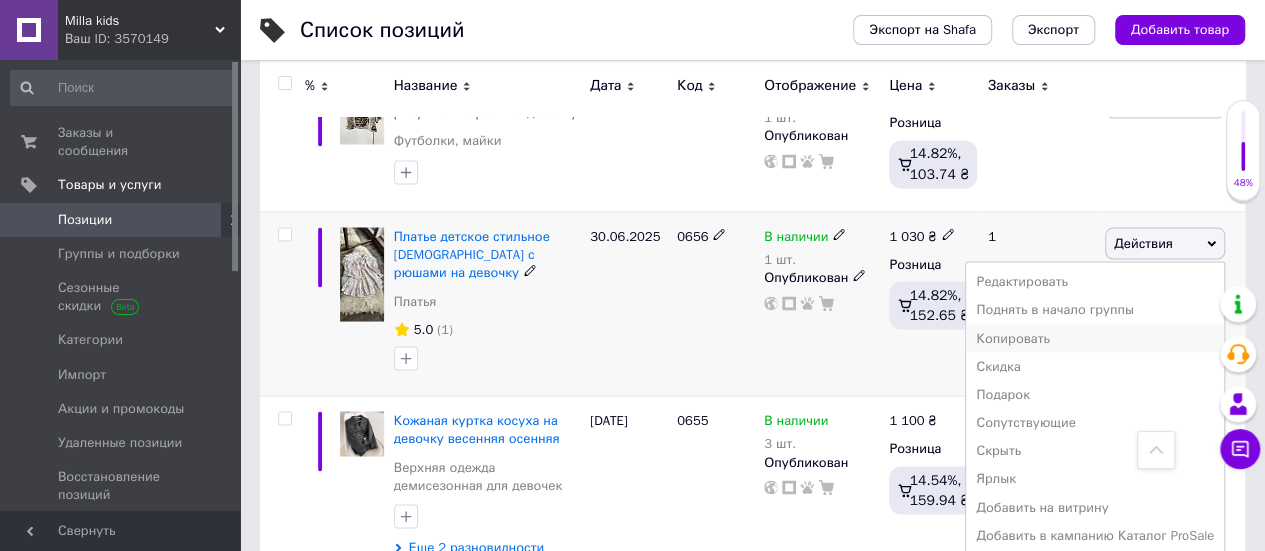 scroll, scrollTop: 1762, scrollLeft: 0, axis: vertical 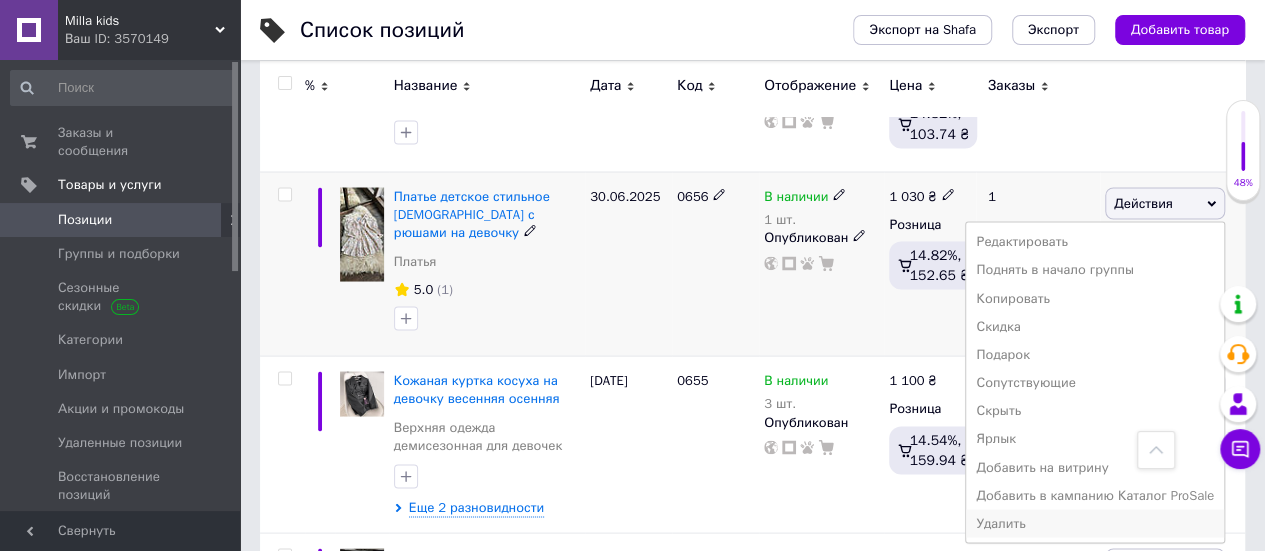 click on "Удалить" at bounding box center [1095, 523] 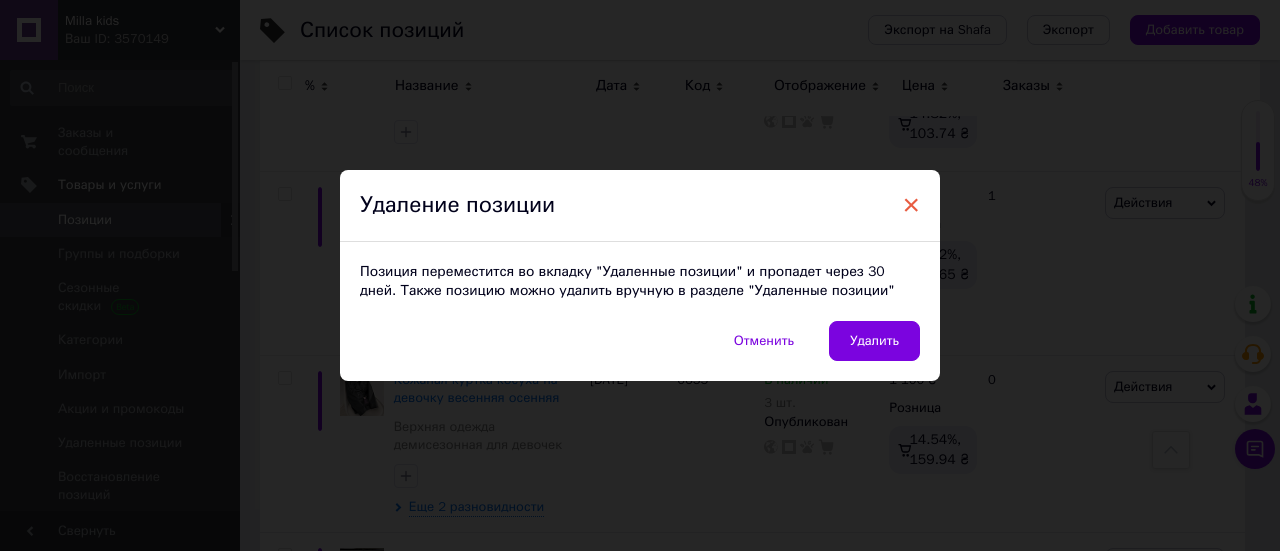 click on "×" at bounding box center (911, 205) 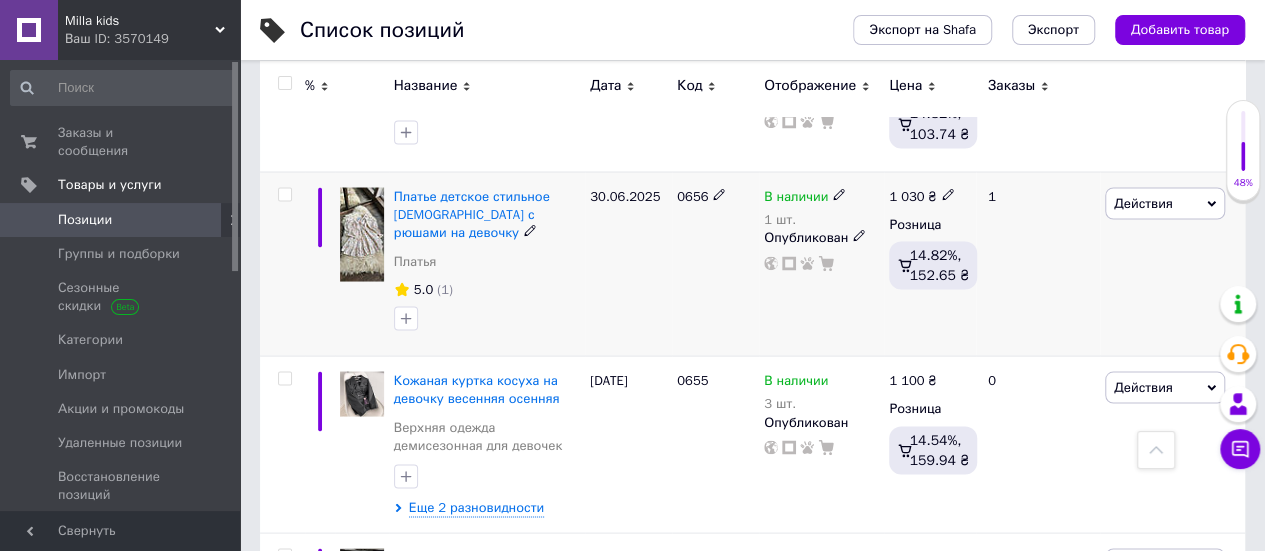 click on "Действия" at bounding box center [1165, 203] 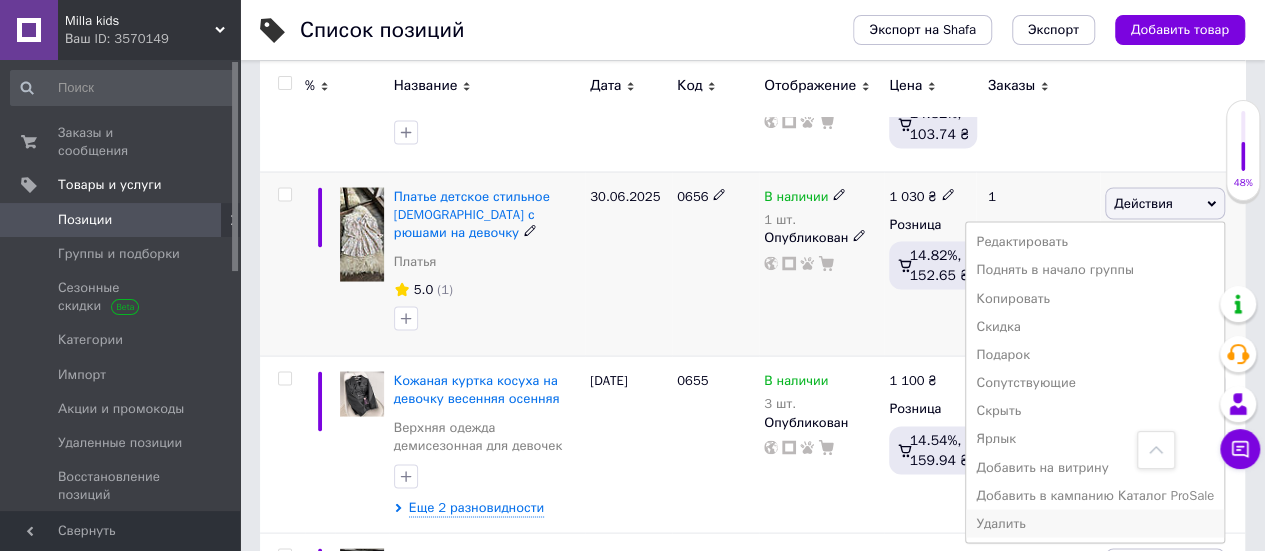 click on "Удалить" at bounding box center [1095, 523] 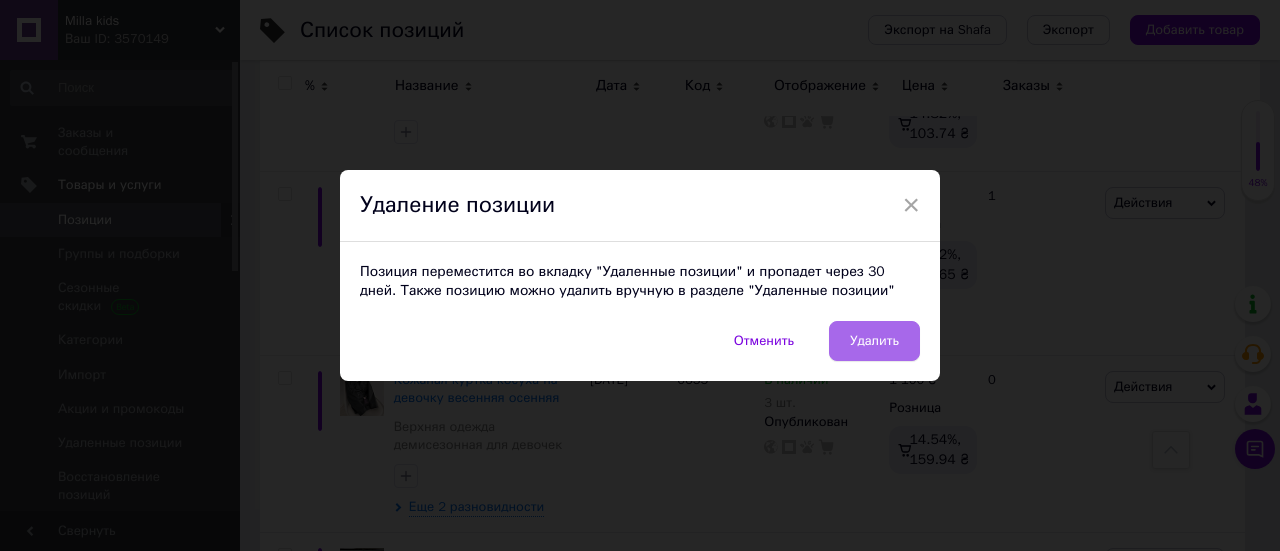 click on "Удалить" at bounding box center [874, 341] 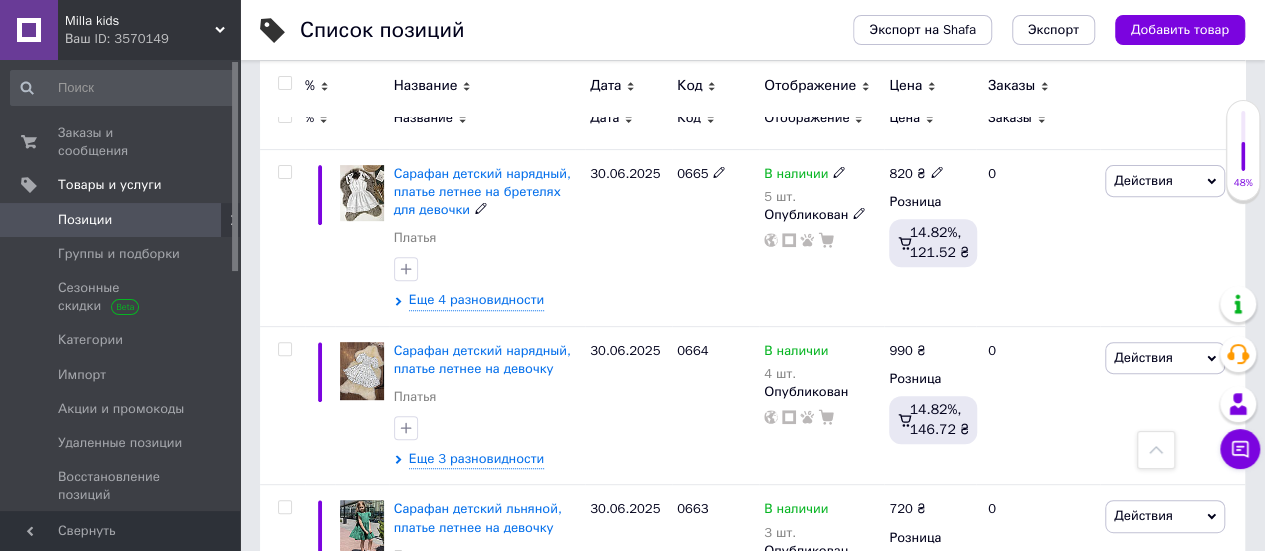 scroll, scrollTop: 282, scrollLeft: 0, axis: vertical 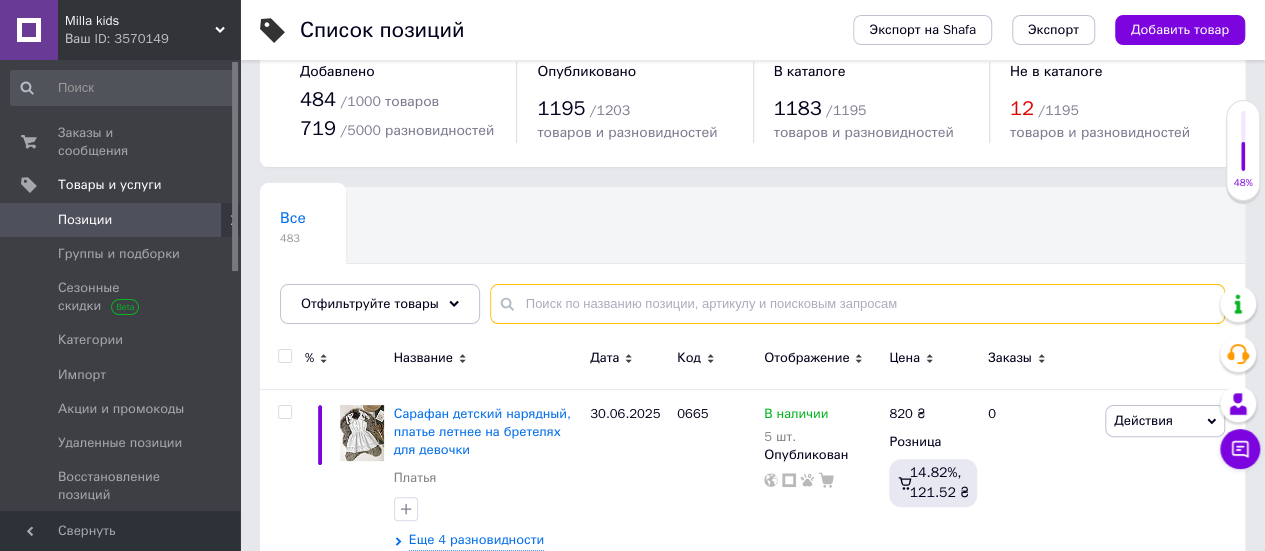 click at bounding box center [857, 304] 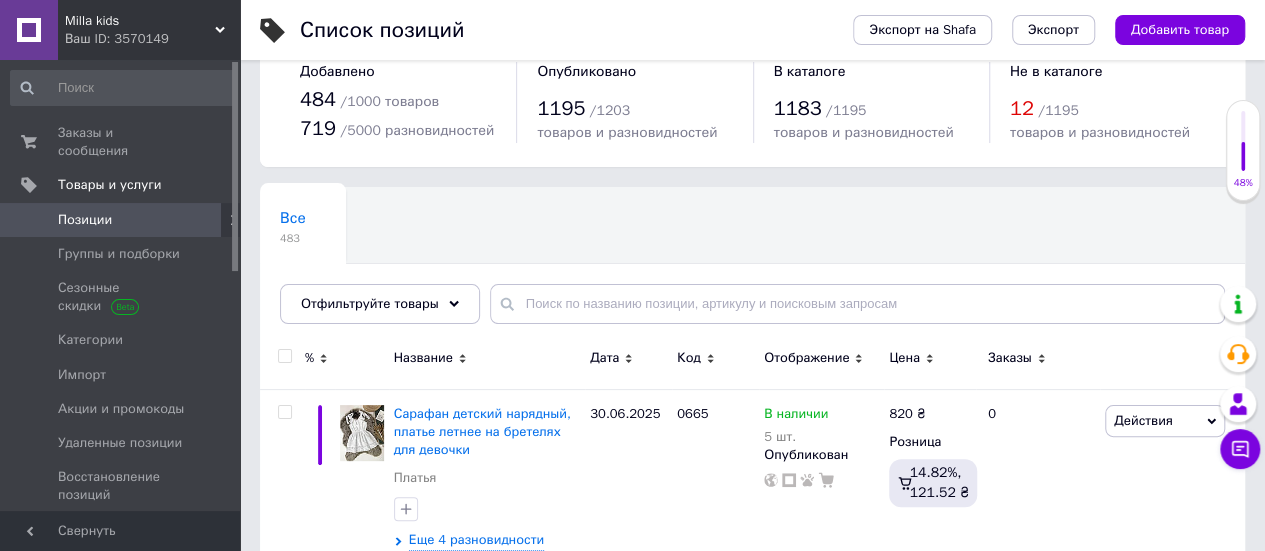 click on "Все 483 Ok Отфильтровано...  Сохранить" at bounding box center (752, 265) 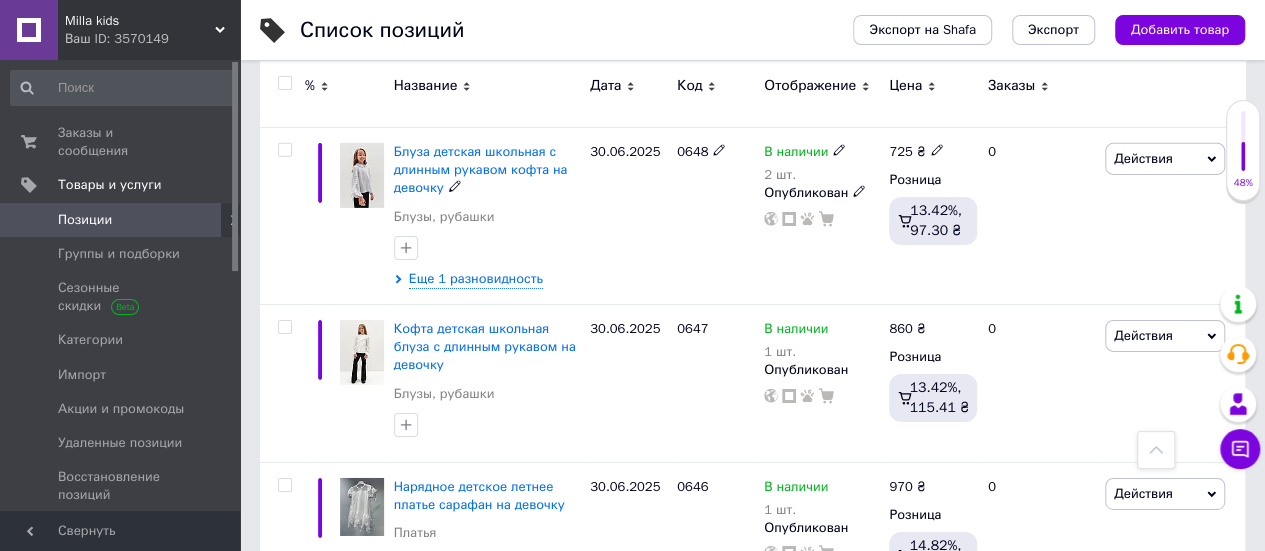 scroll, scrollTop: 3242, scrollLeft: 0, axis: vertical 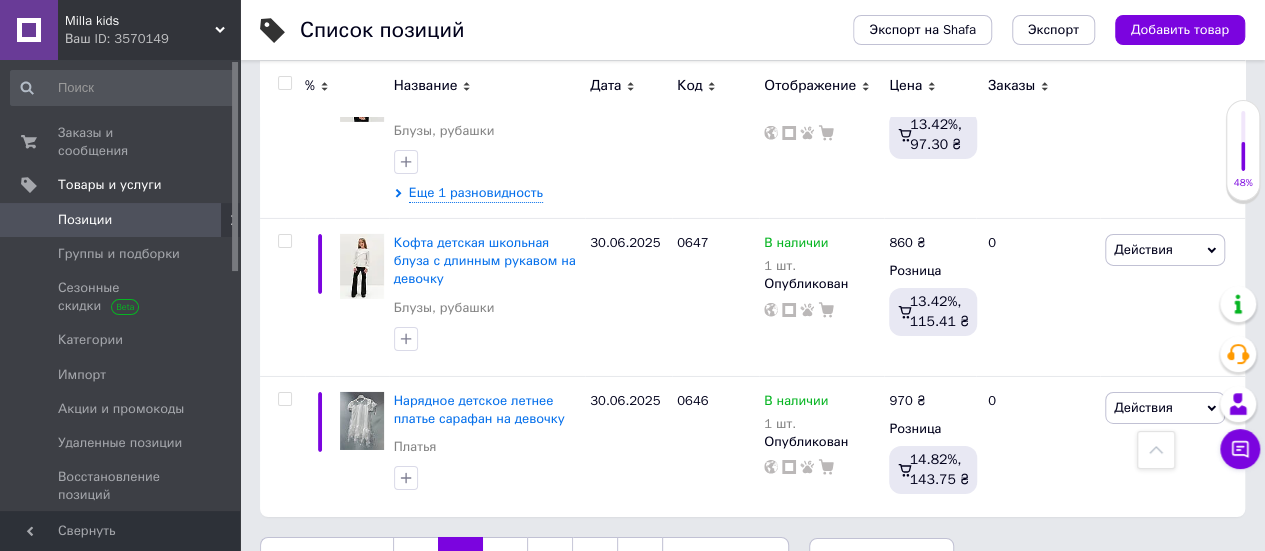 click on "3" at bounding box center [505, 558] 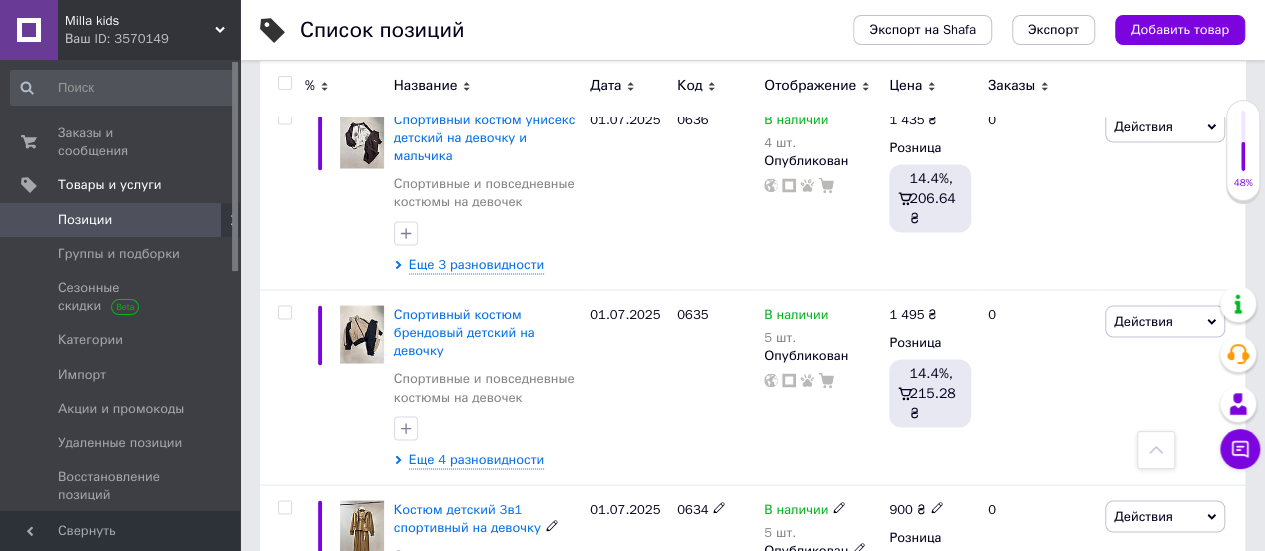 scroll, scrollTop: 1802, scrollLeft: 0, axis: vertical 